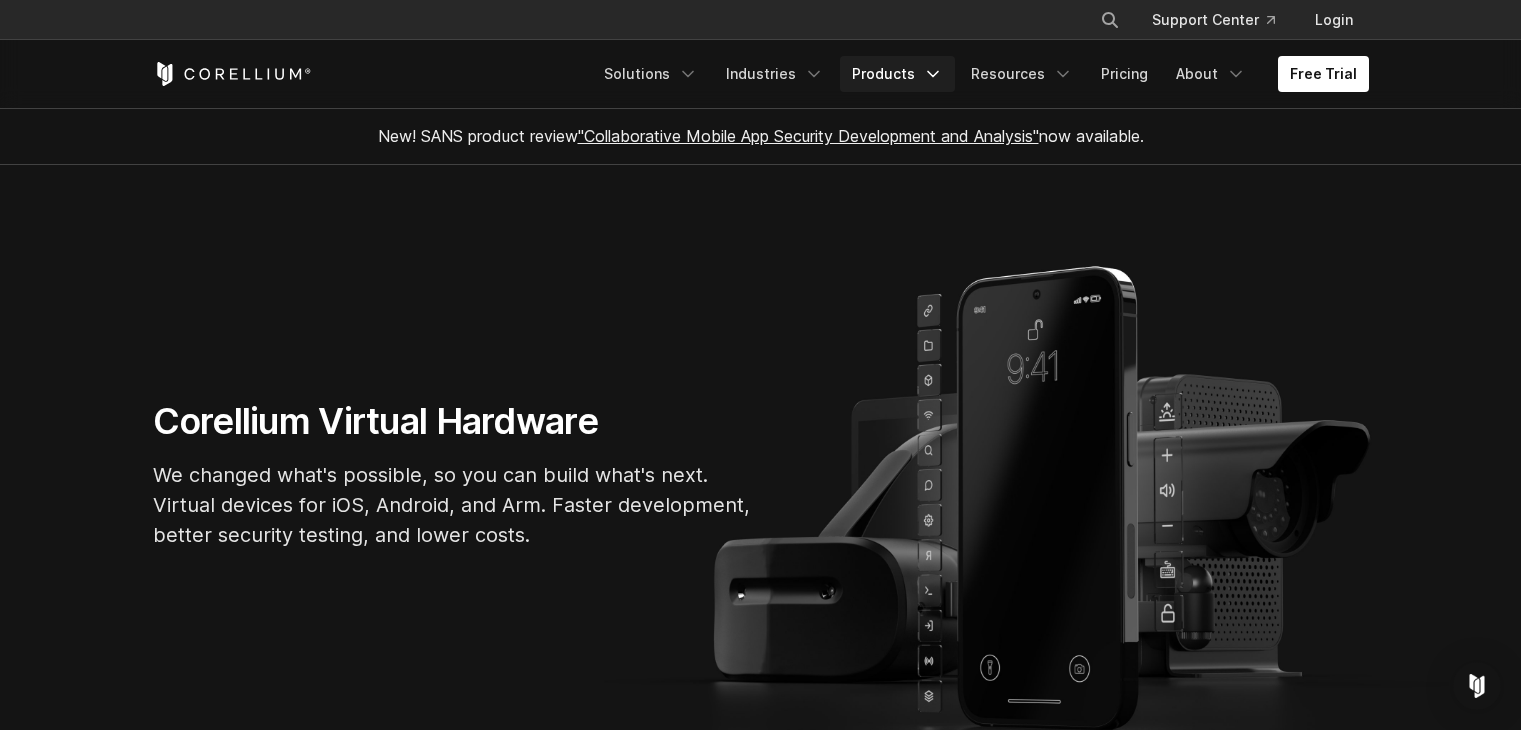 scroll, scrollTop: 0, scrollLeft: 0, axis: both 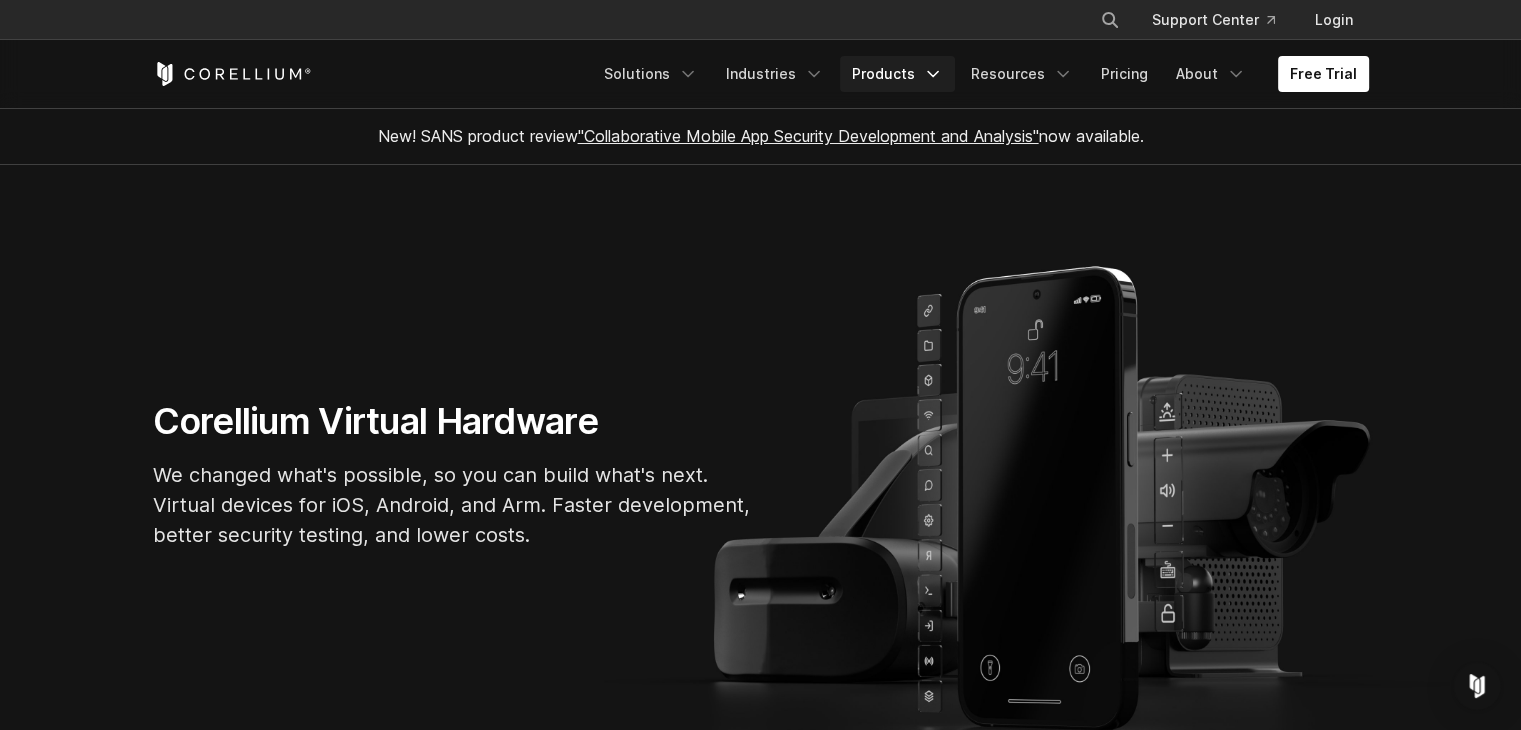 click on "Products" at bounding box center (897, 74) 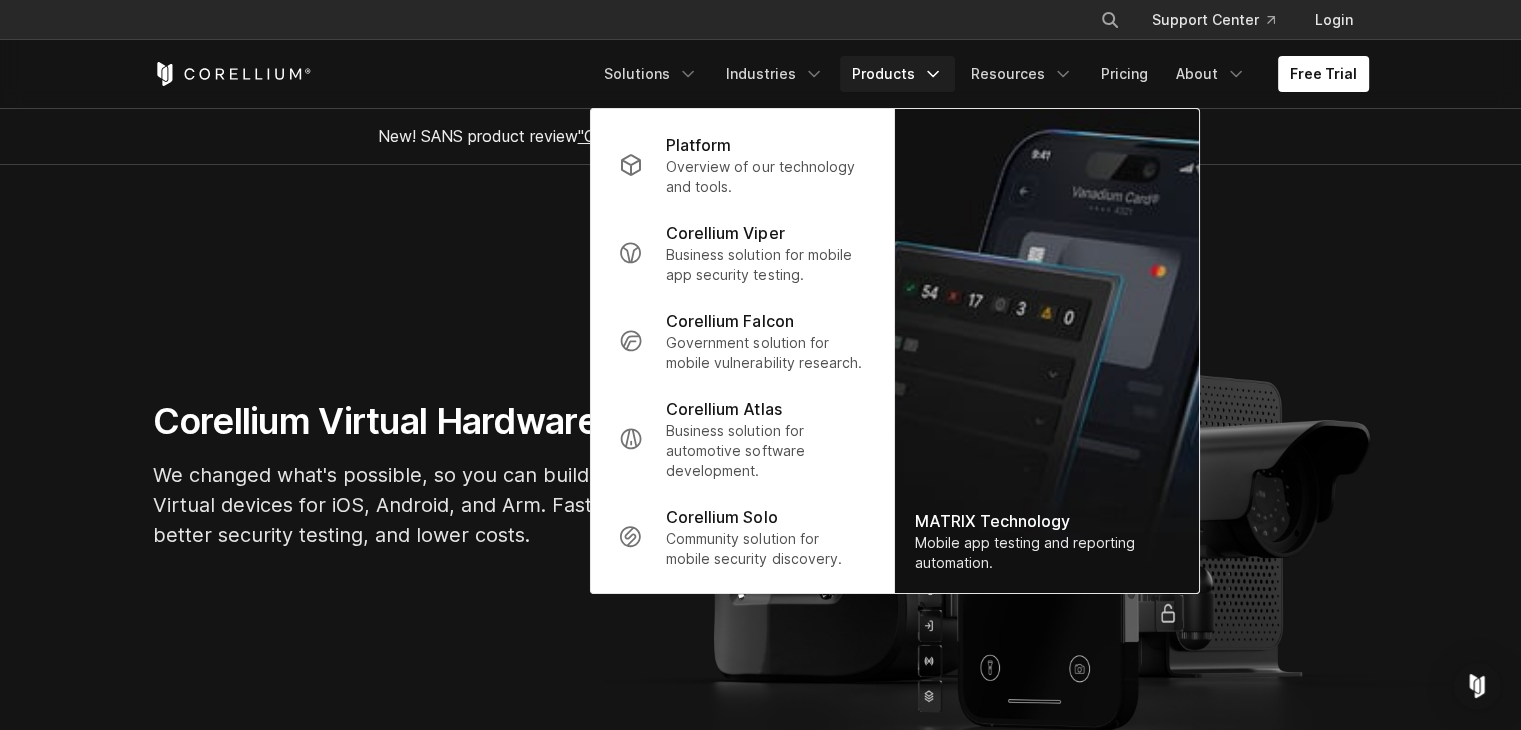 click on "Products" at bounding box center (897, 74) 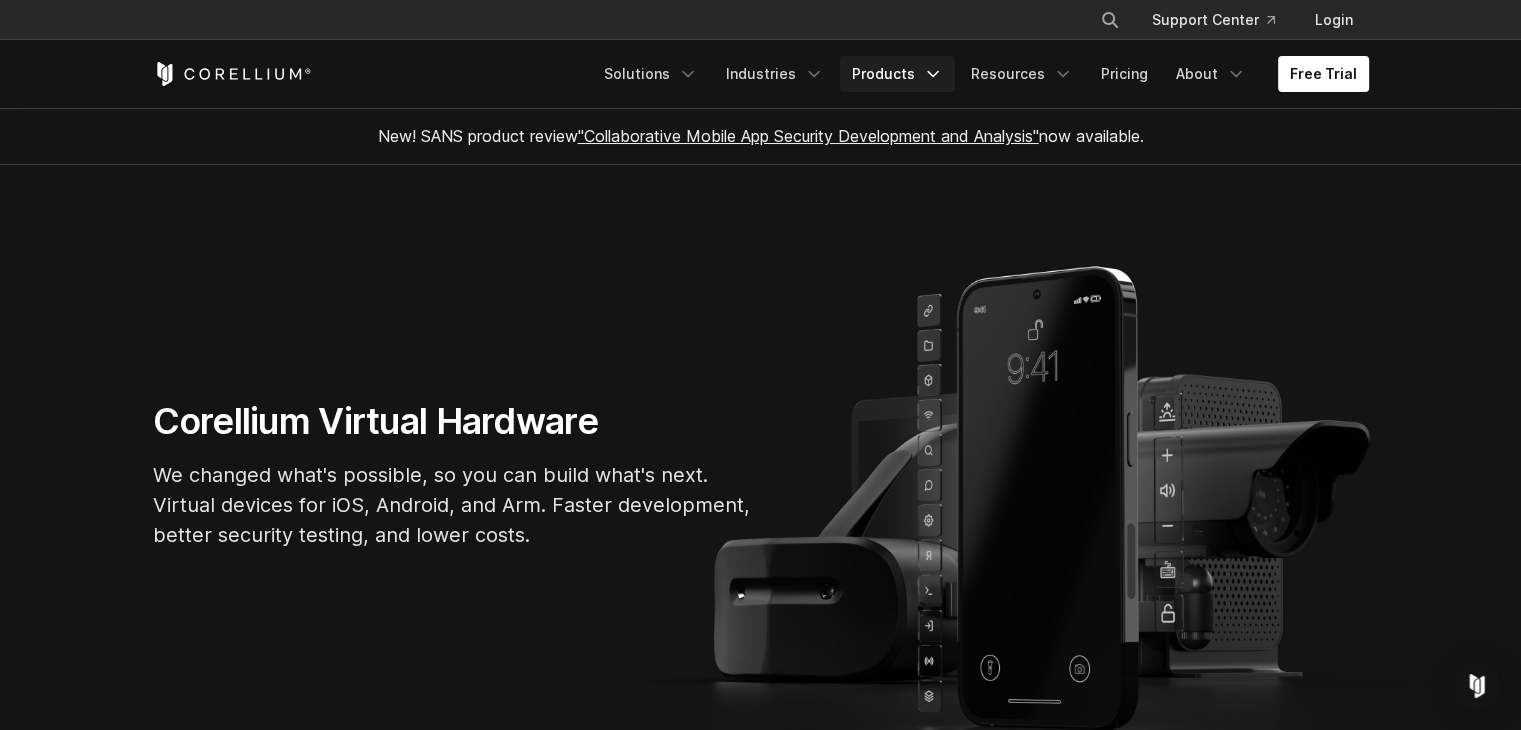 click on "Products" at bounding box center (897, 74) 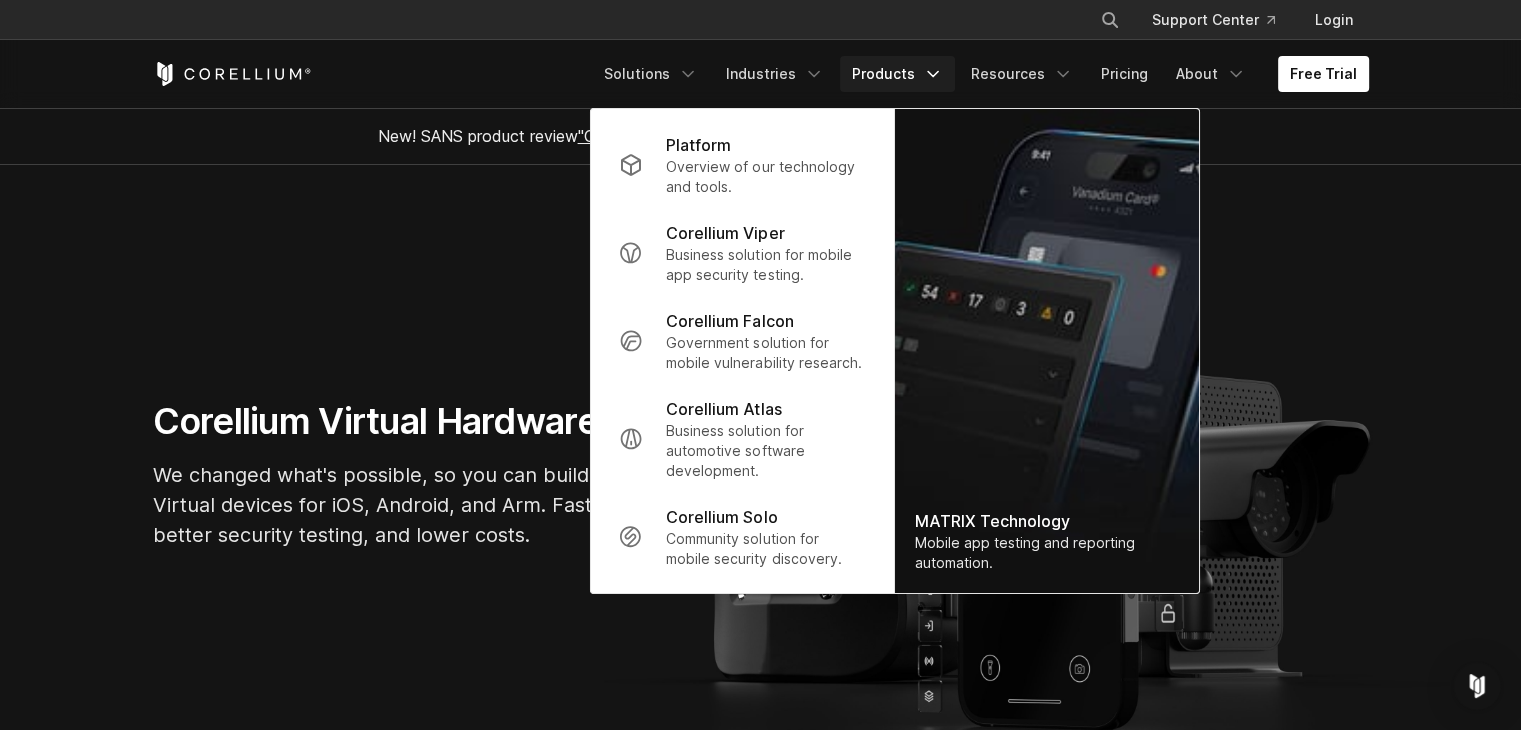 click on "Products" at bounding box center (897, 74) 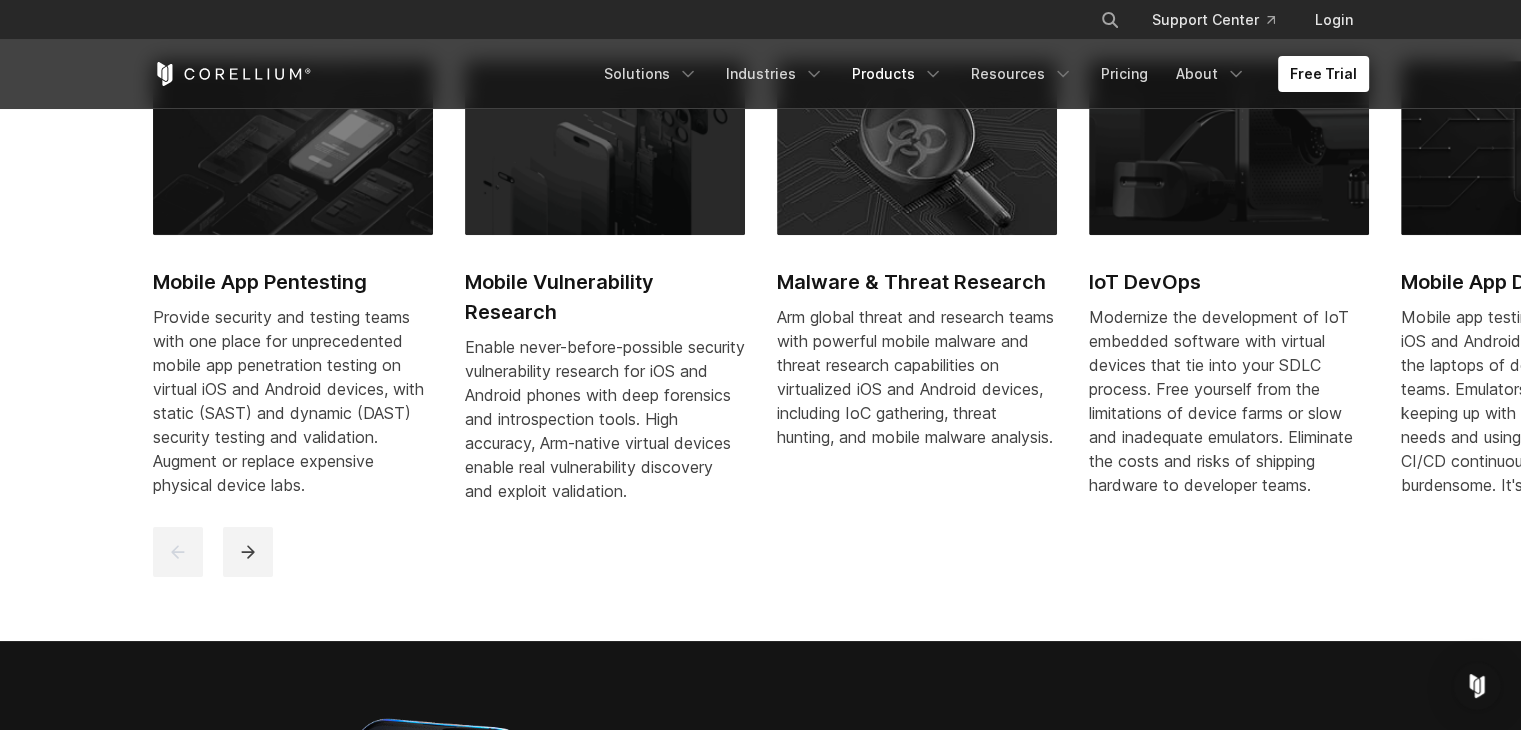 scroll, scrollTop: 1003, scrollLeft: 0, axis: vertical 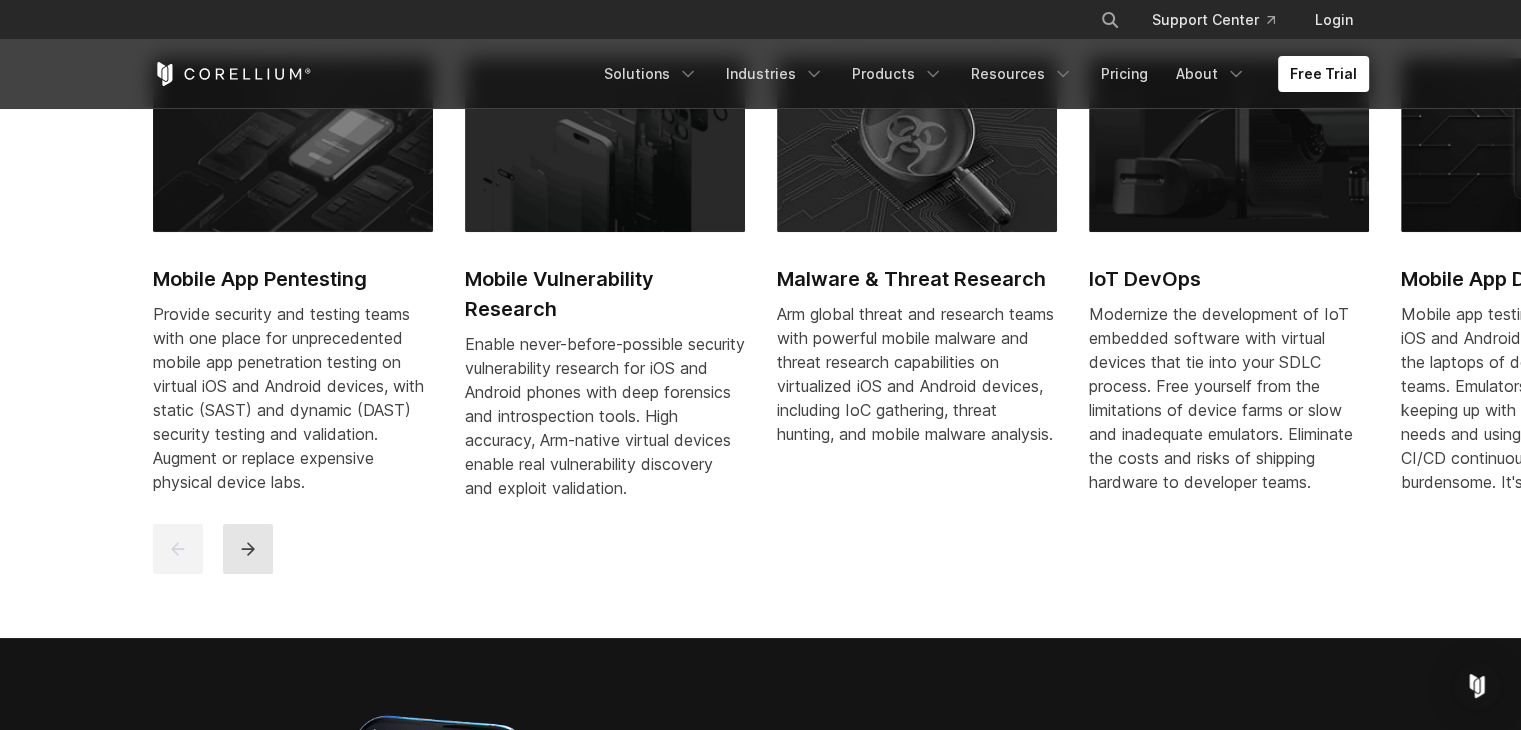 click at bounding box center (248, 549) 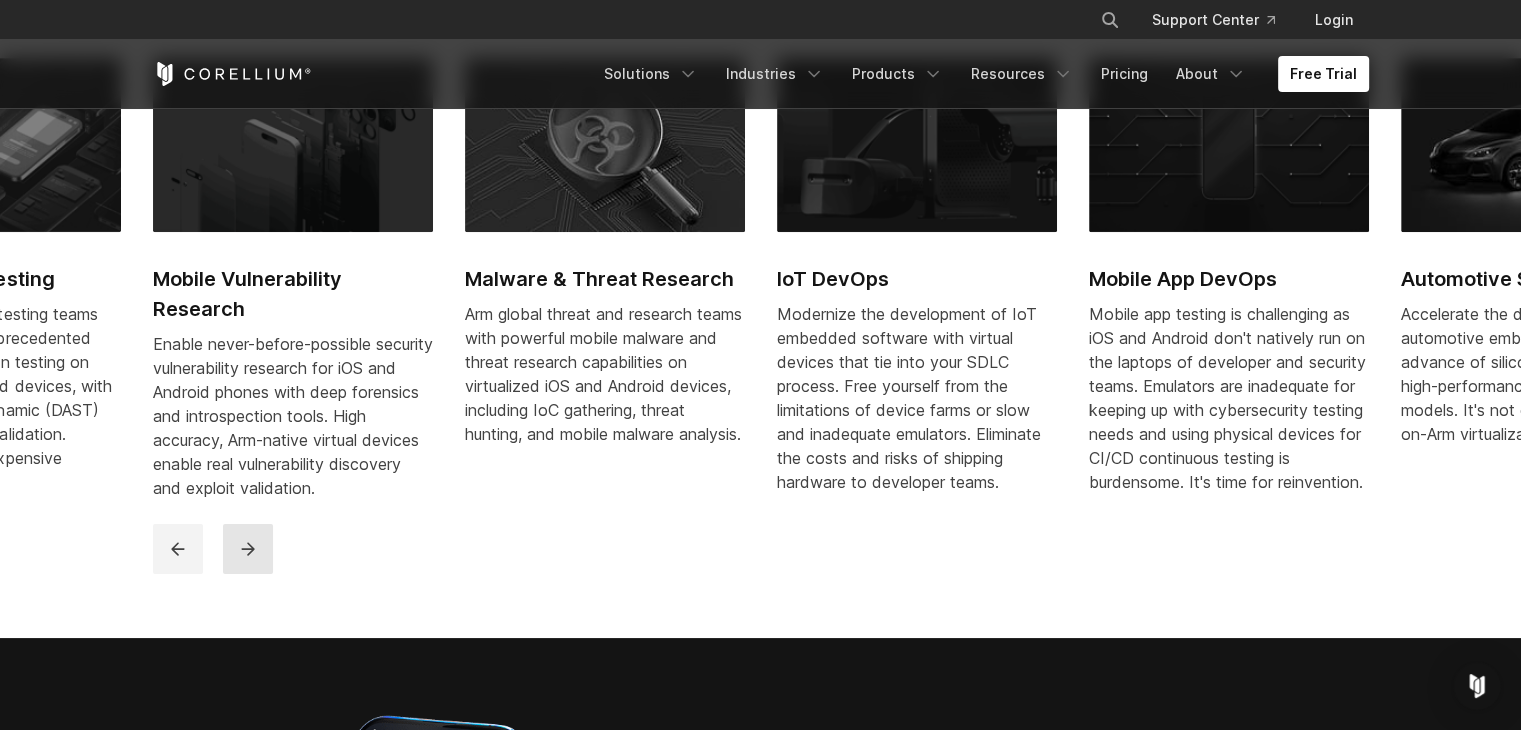click at bounding box center [248, 549] 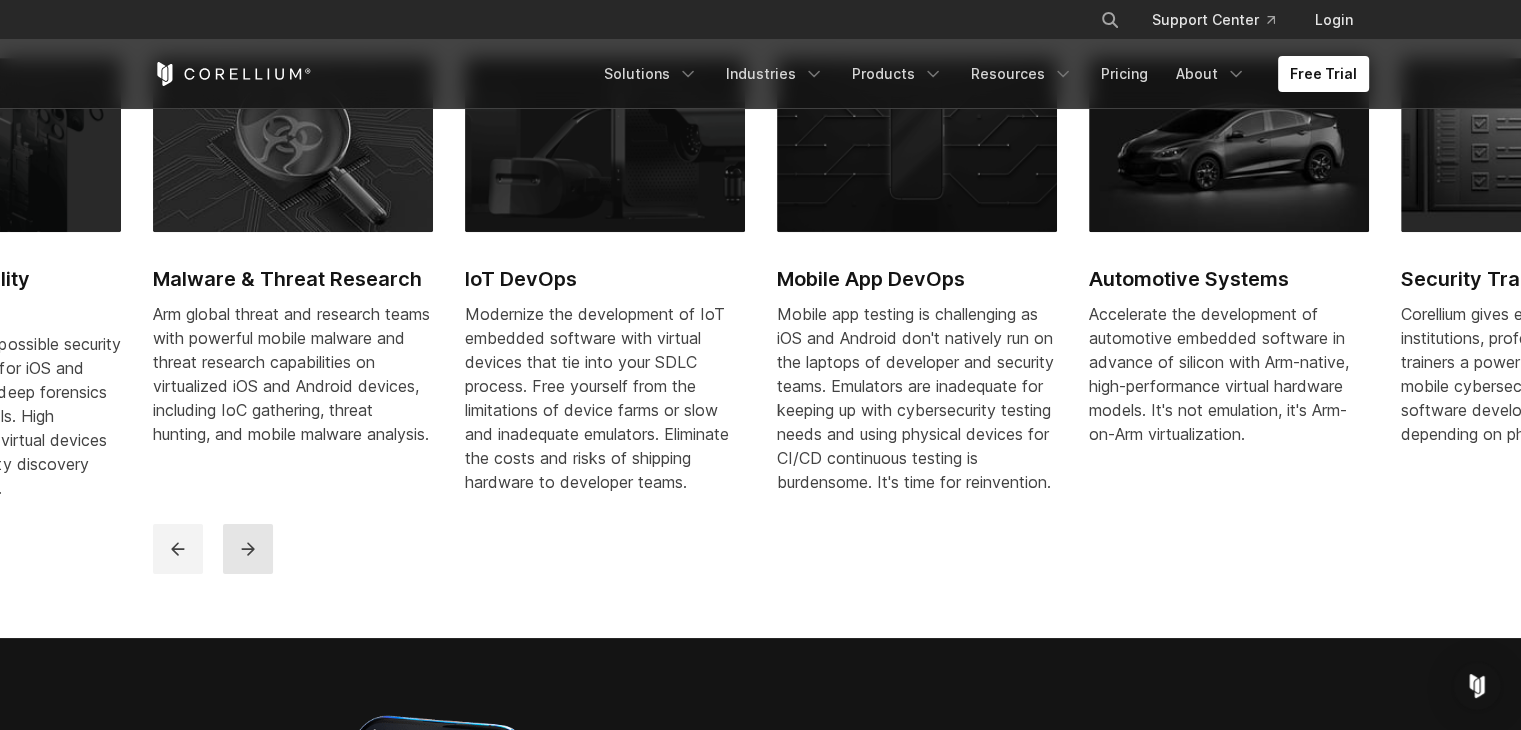 click at bounding box center [248, 549] 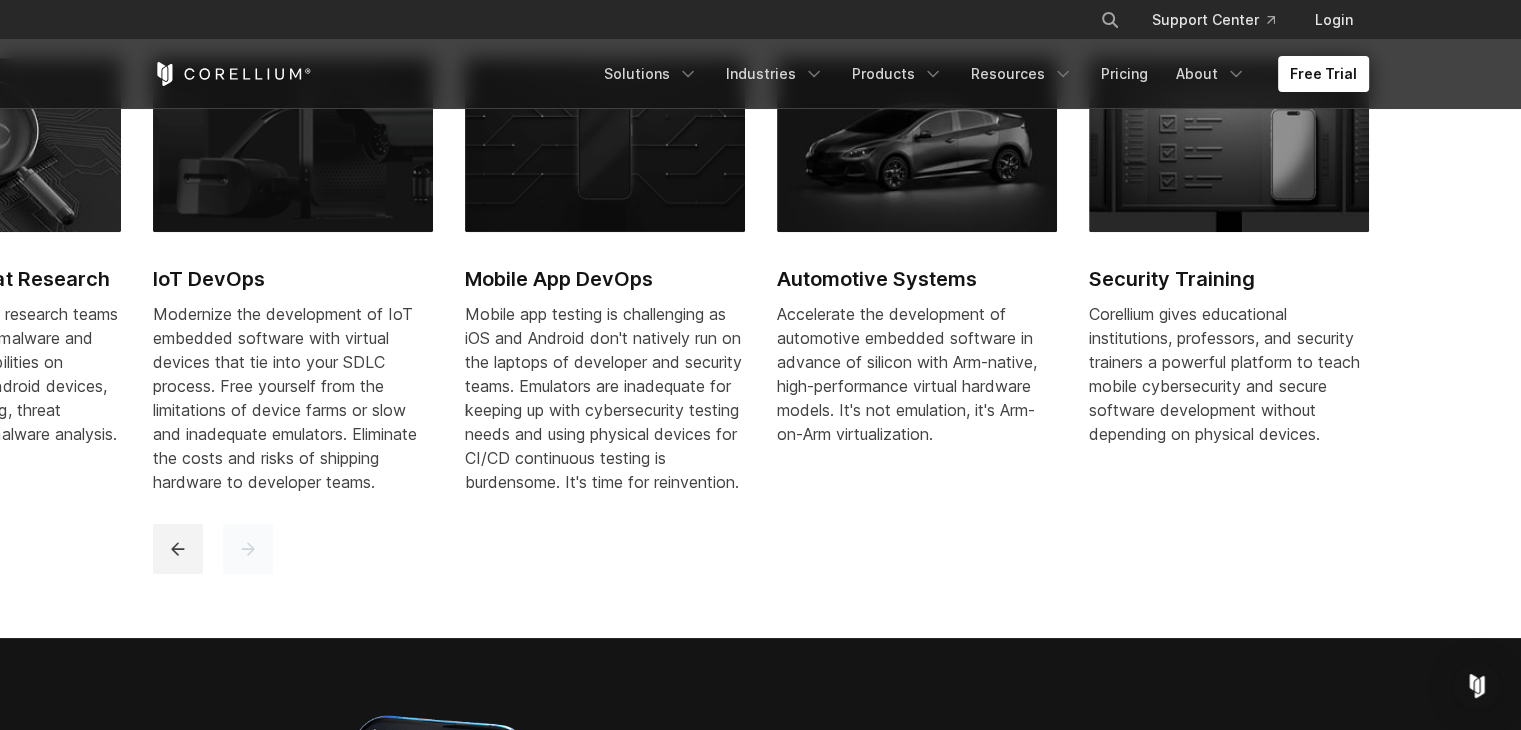 click at bounding box center [248, 549] 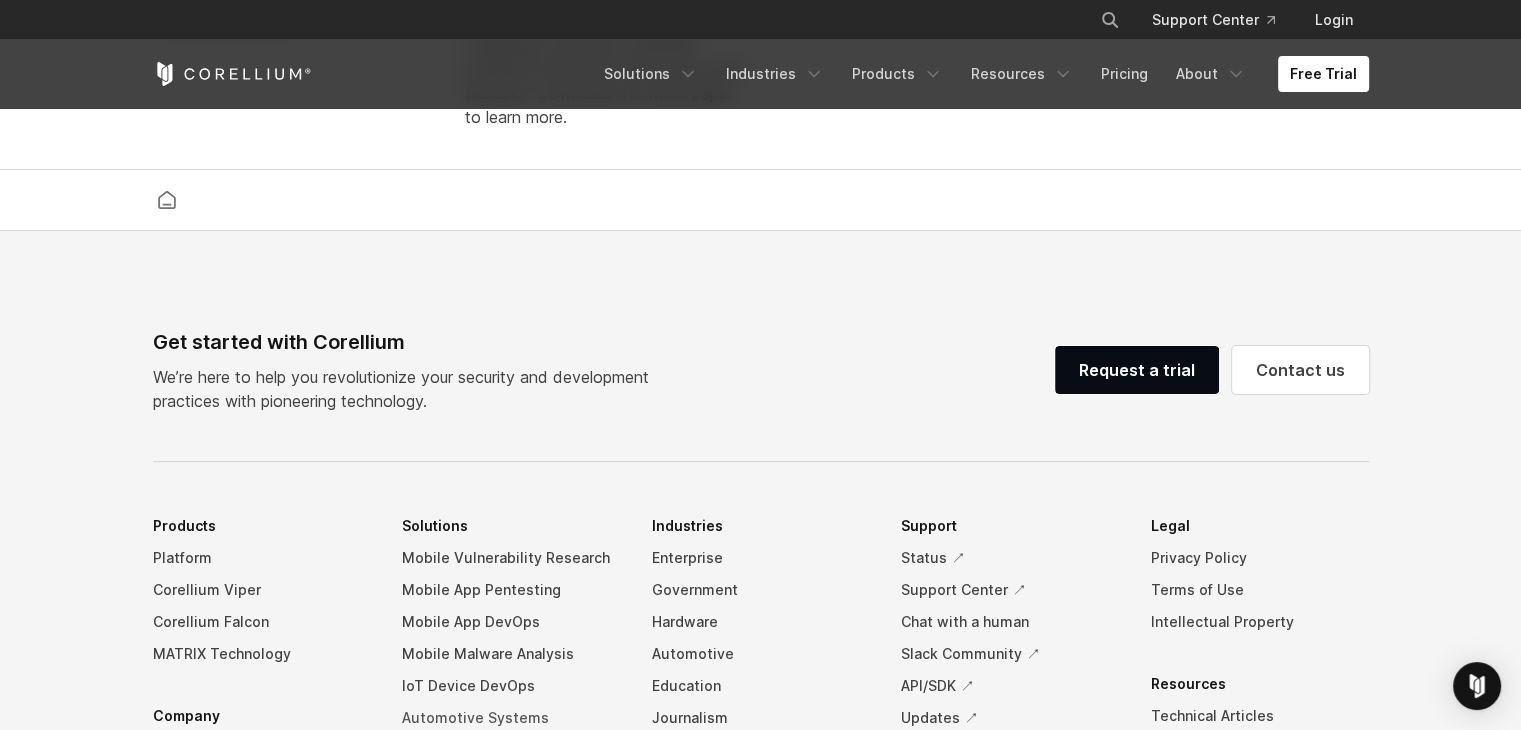 scroll, scrollTop: 4448, scrollLeft: 0, axis: vertical 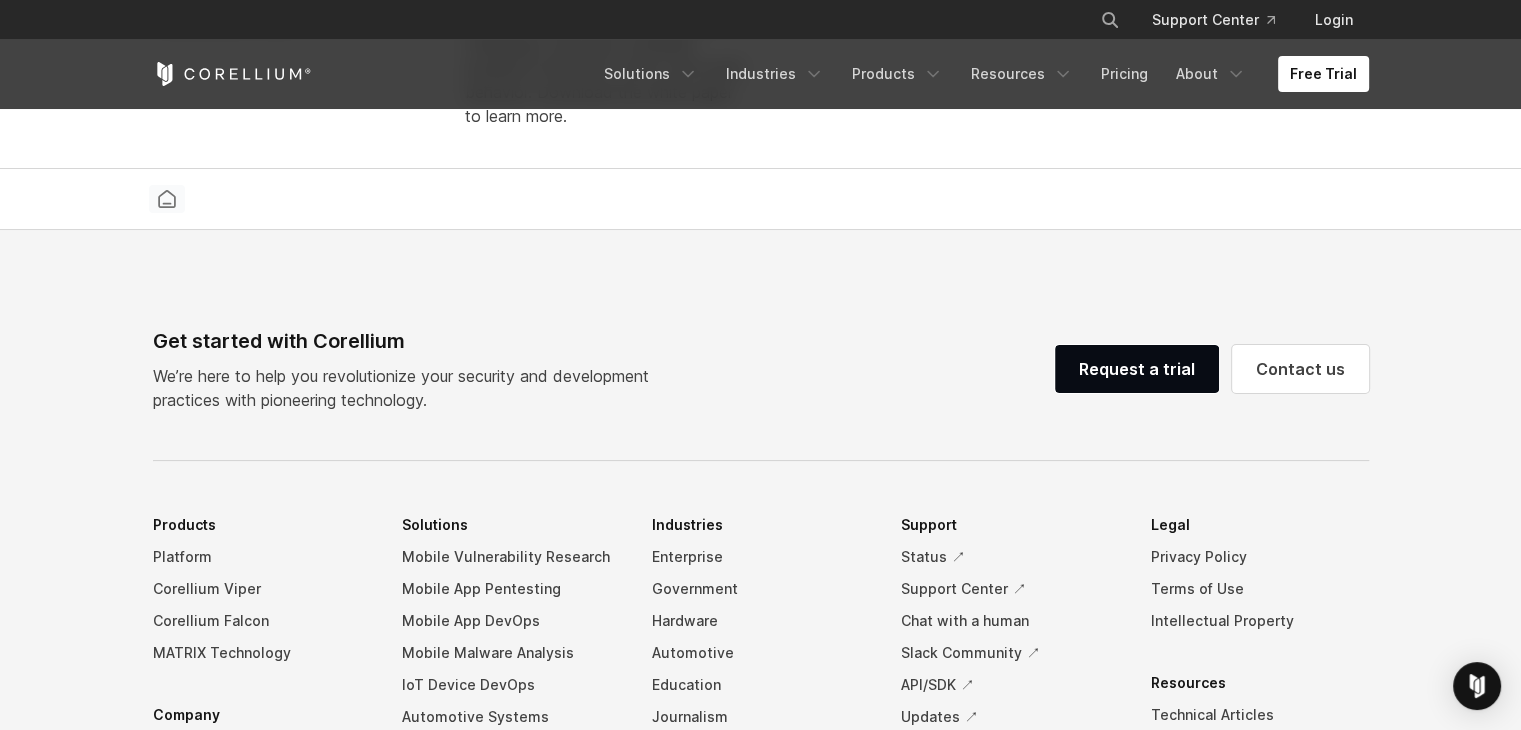 click 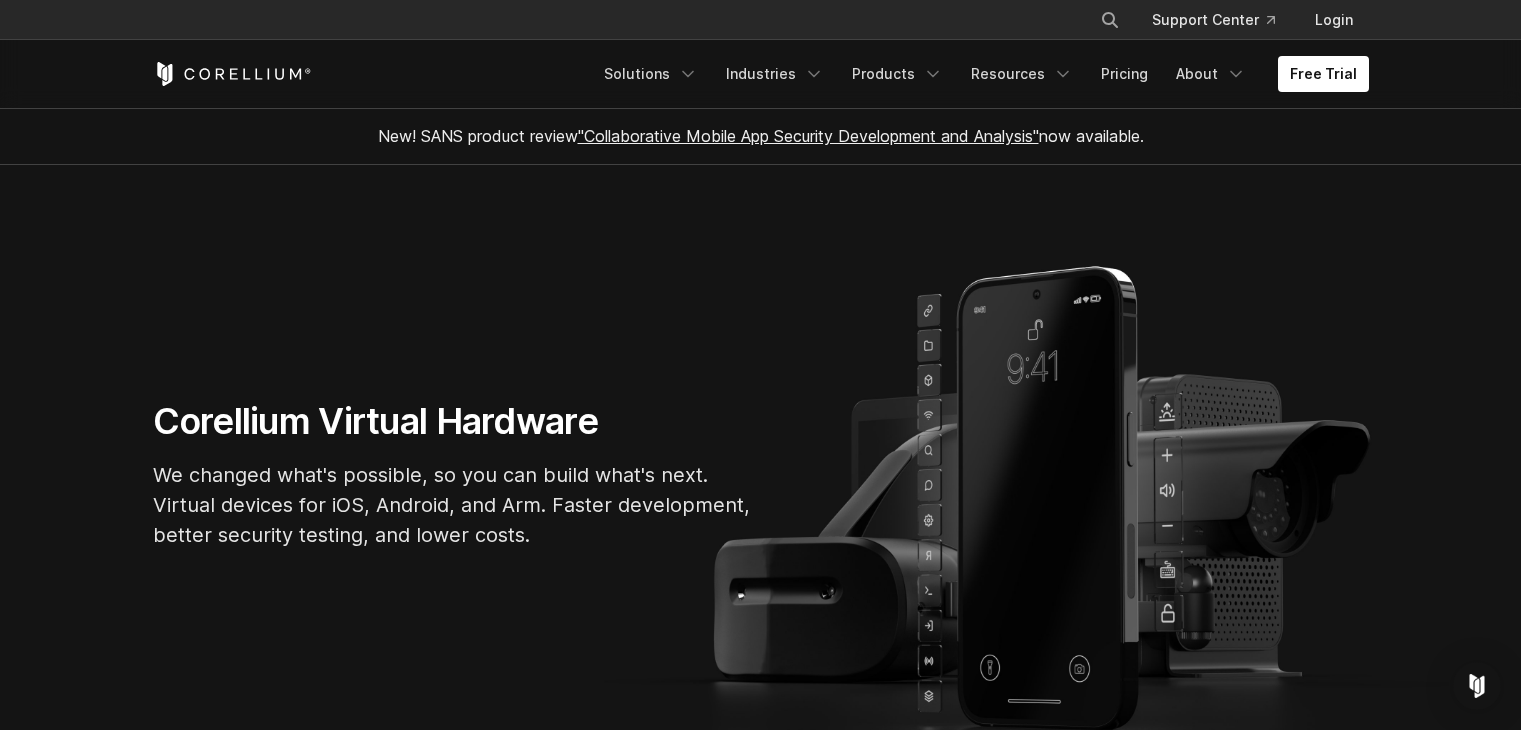 scroll, scrollTop: 0, scrollLeft: 0, axis: both 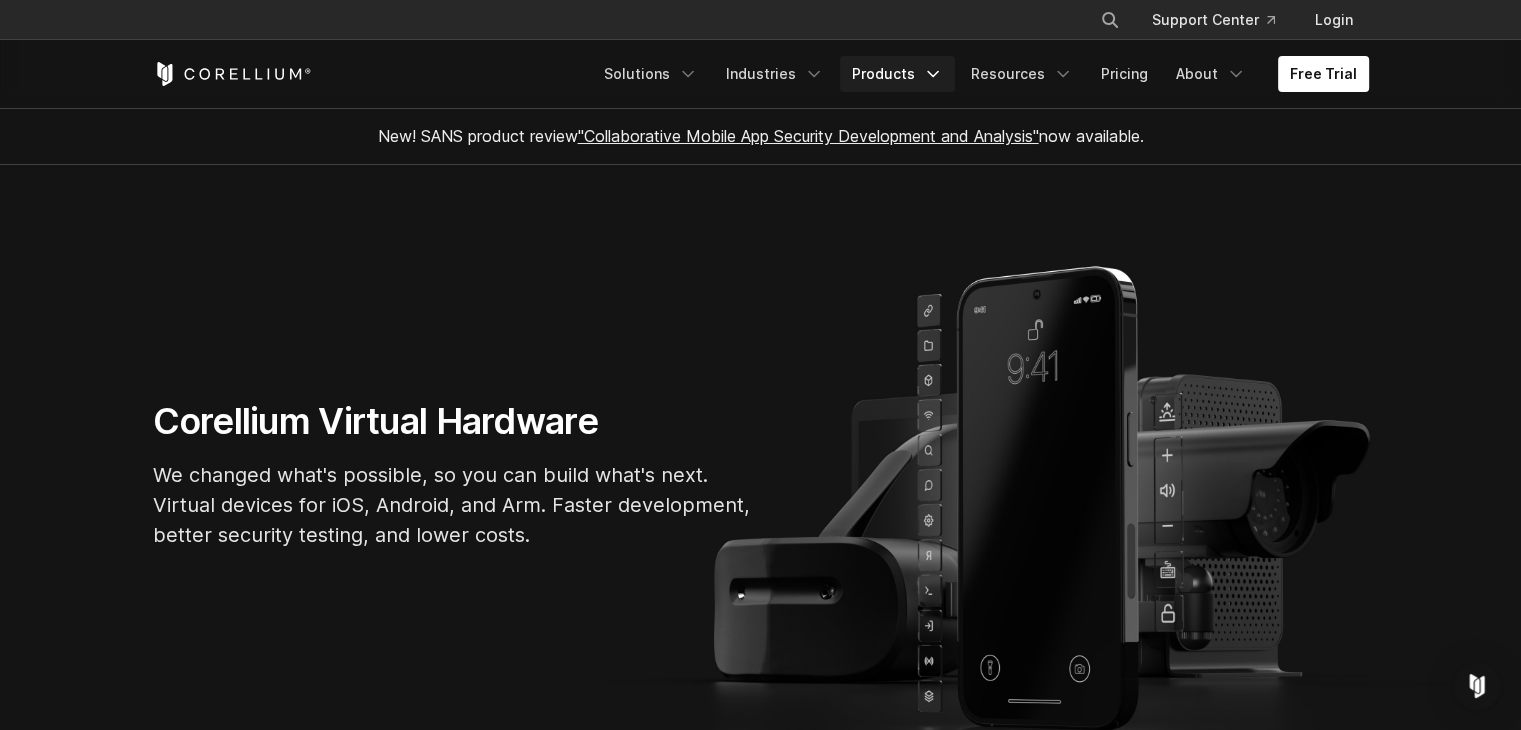 click 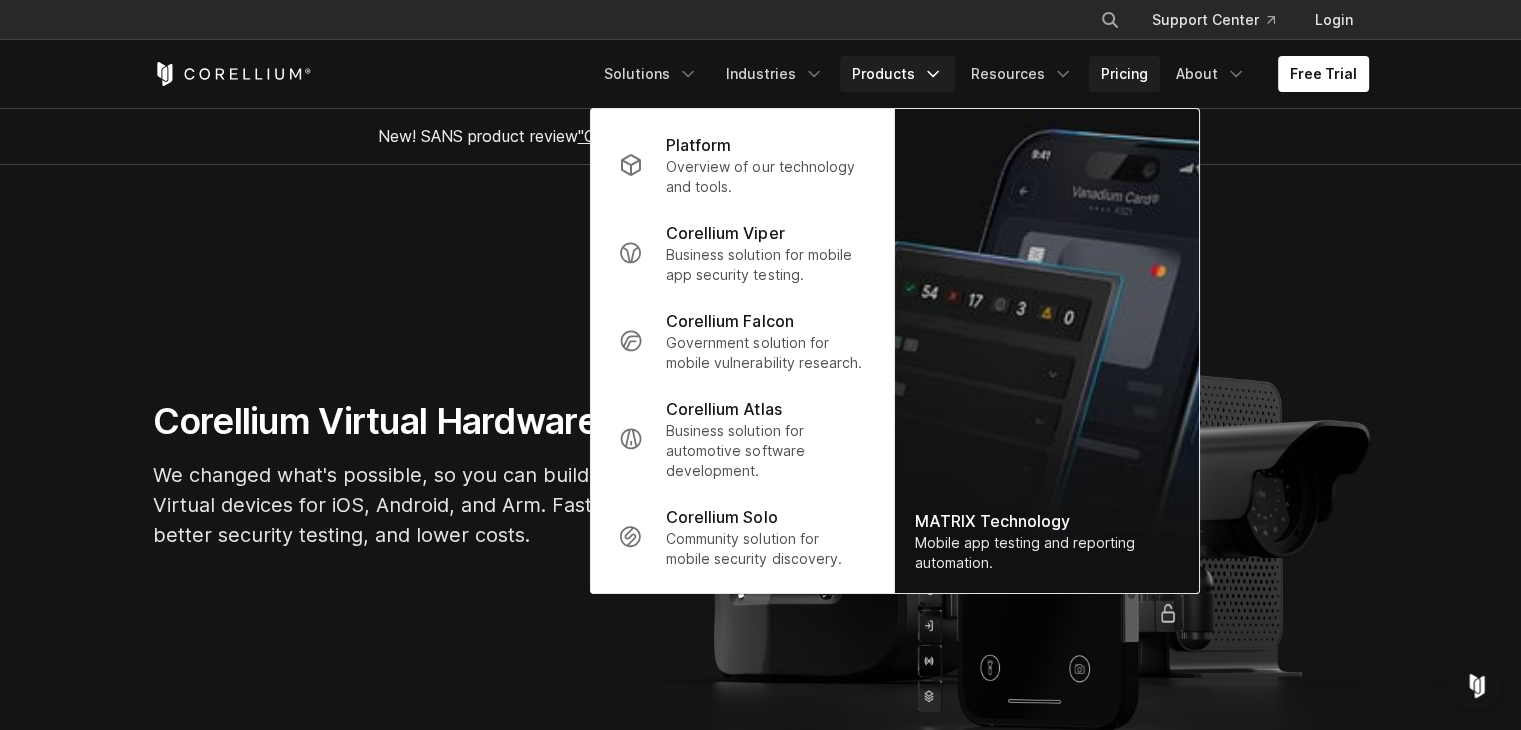 click on "Pricing" at bounding box center (1124, 74) 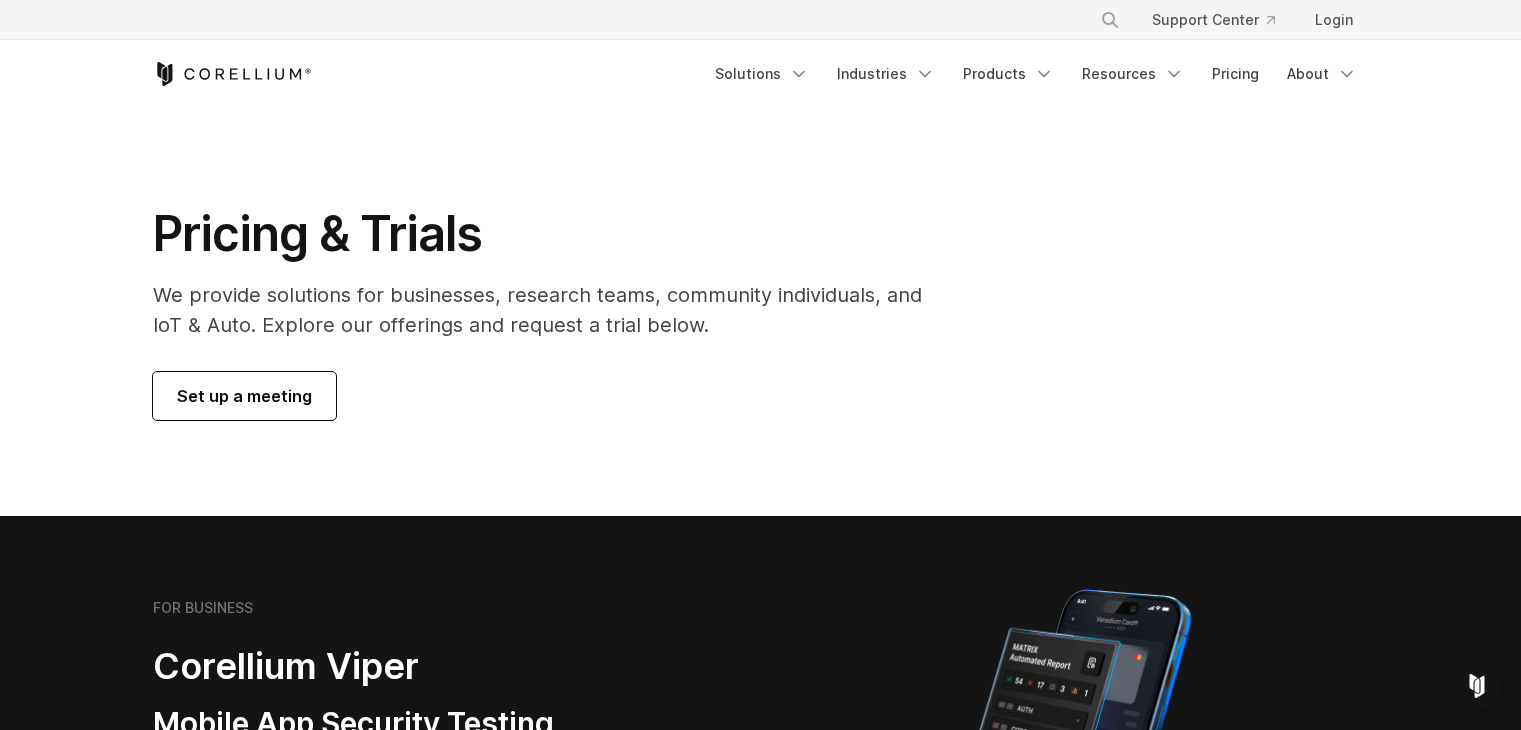 scroll, scrollTop: 0, scrollLeft: 0, axis: both 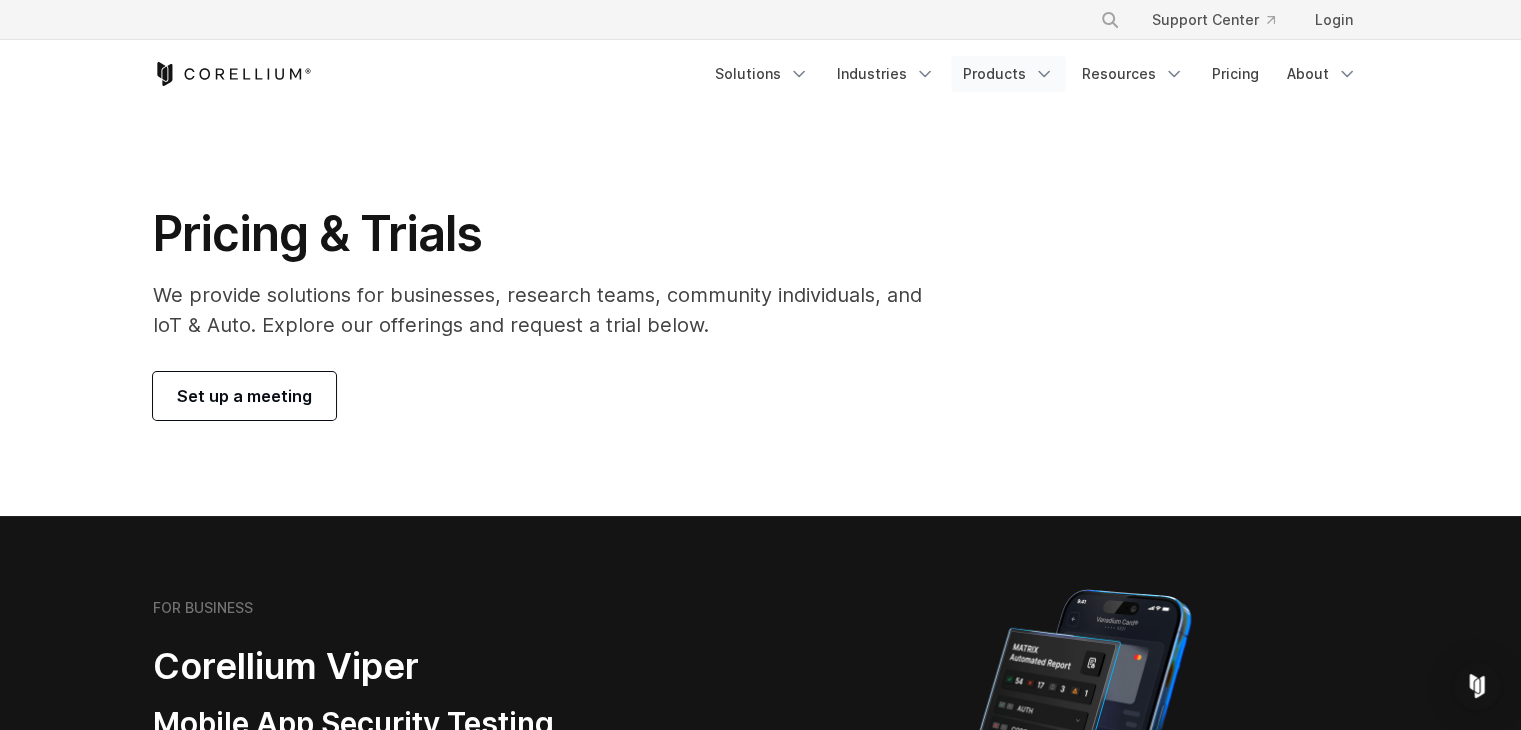 click on "Products" at bounding box center [1008, 74] 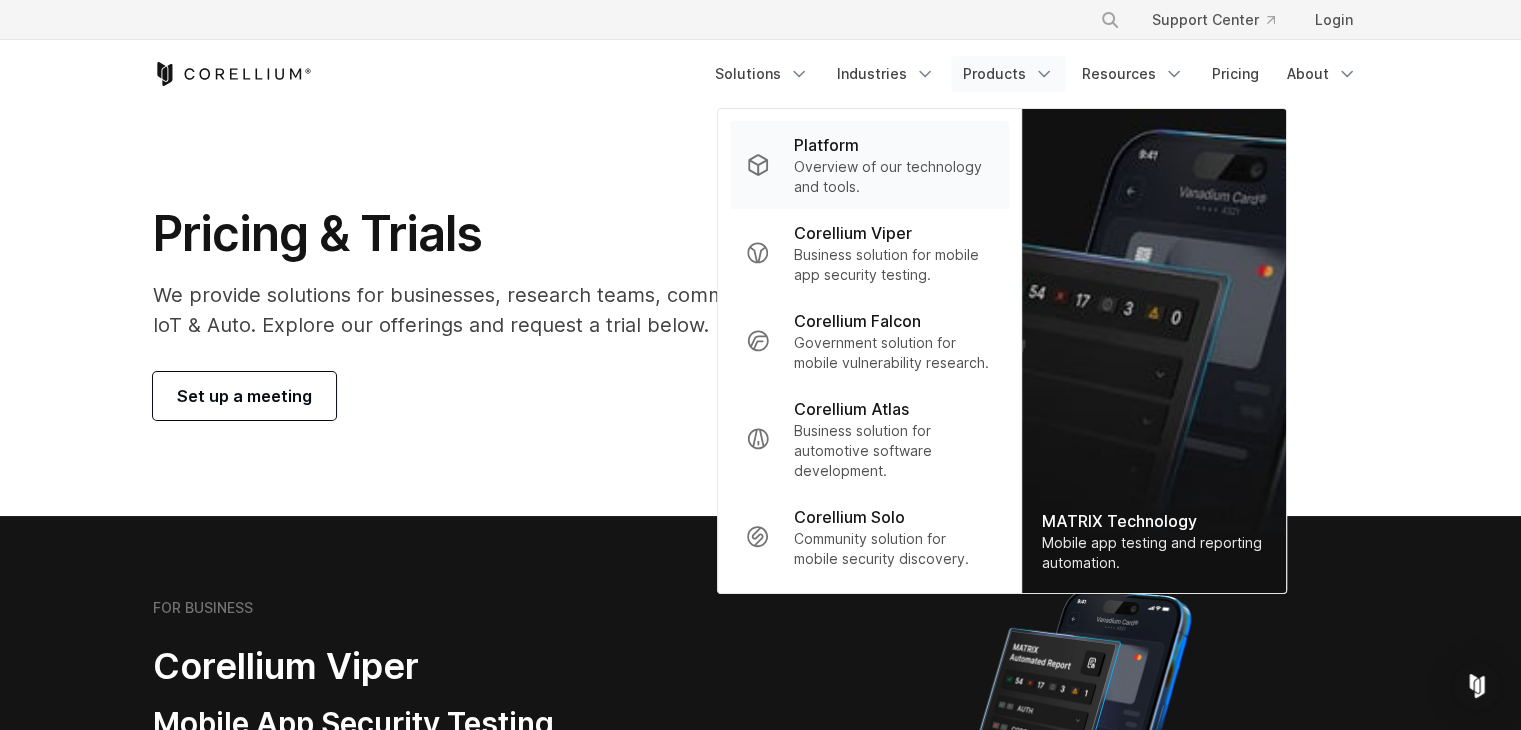 click on "Overview of our technology and tools." at bounding box center [893, 177] 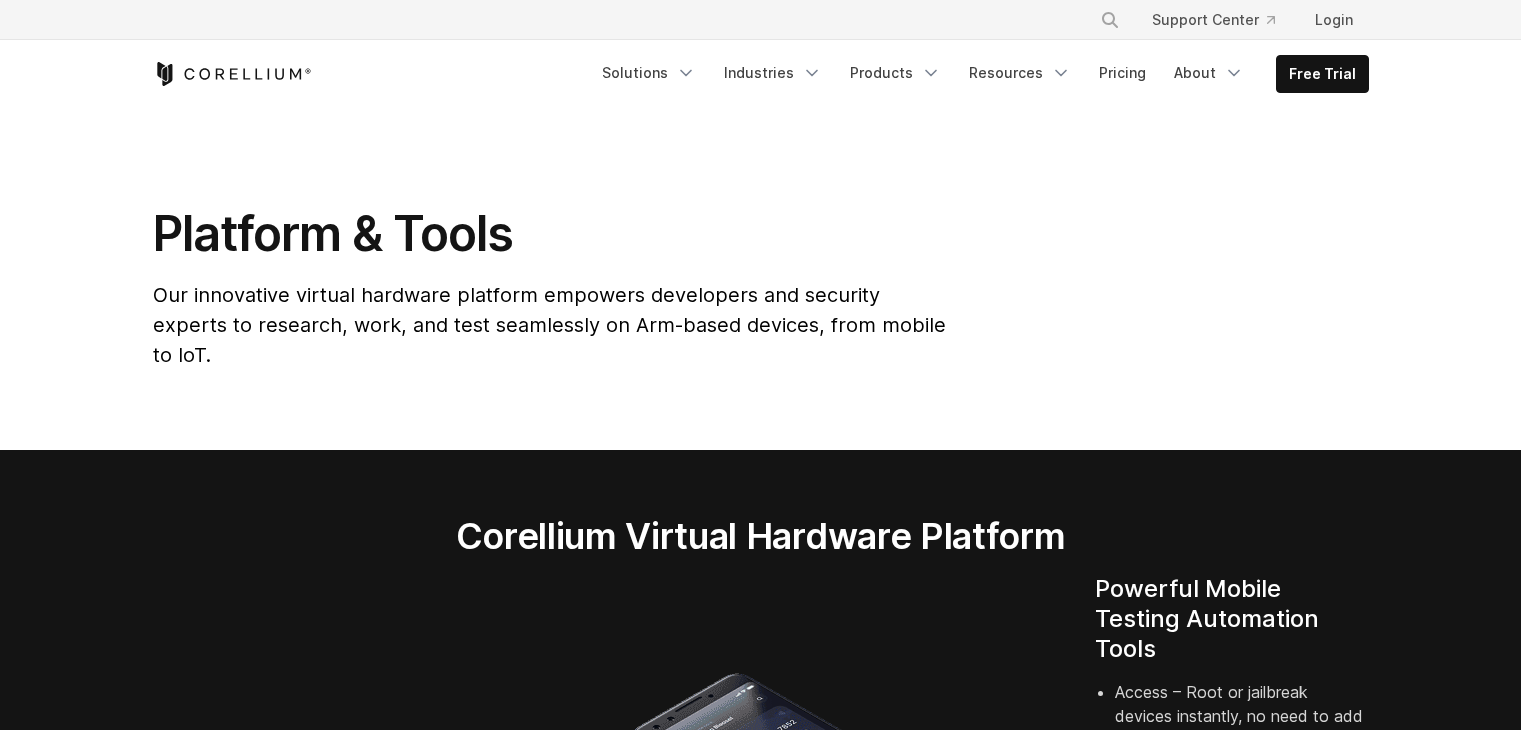 scroll, scrollTop: 0, scrollLeft: 0, axis: both 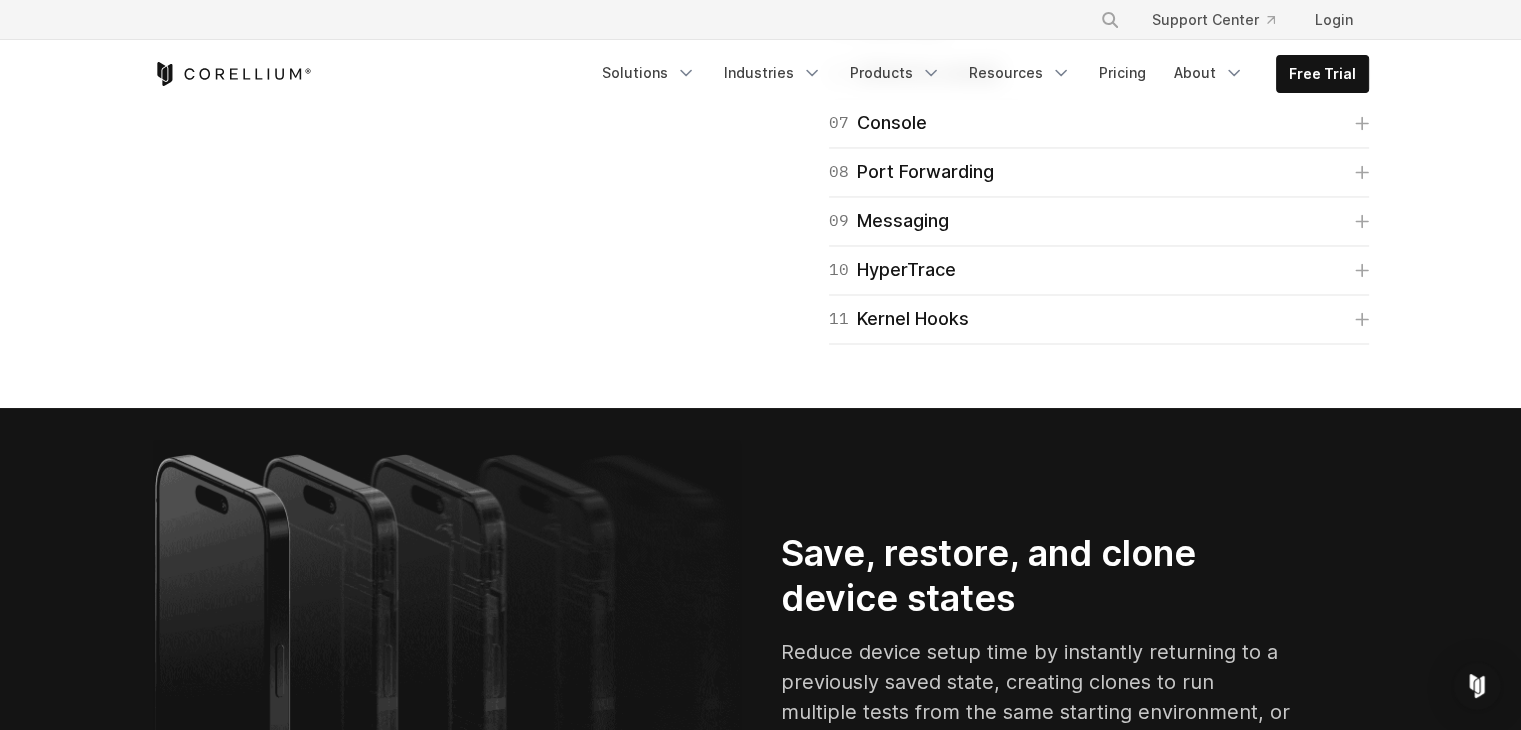 click on "01
Connect" at bounding box center [879, -171] 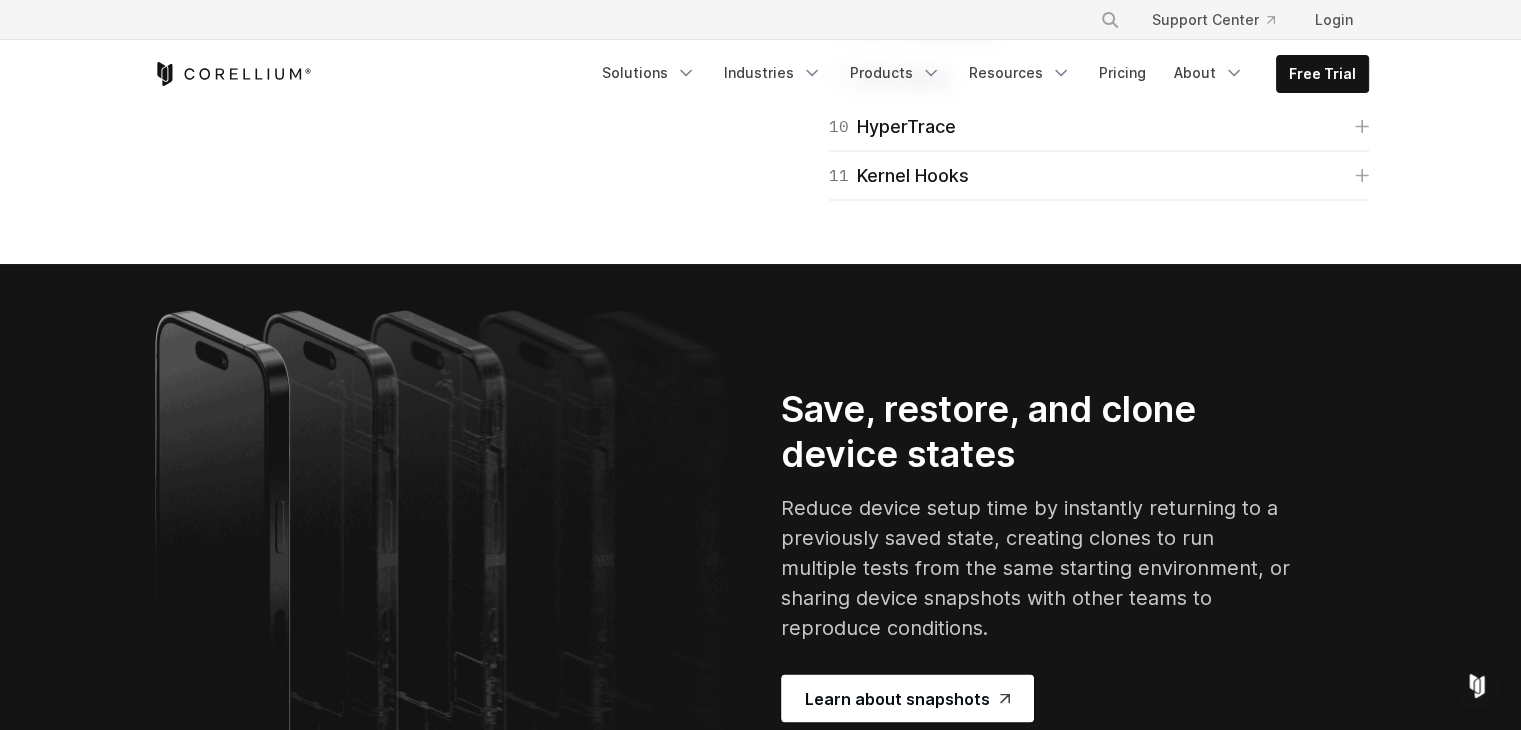 scroll, scrollTop: 3776, scrollLeft: 0, axis: vertical 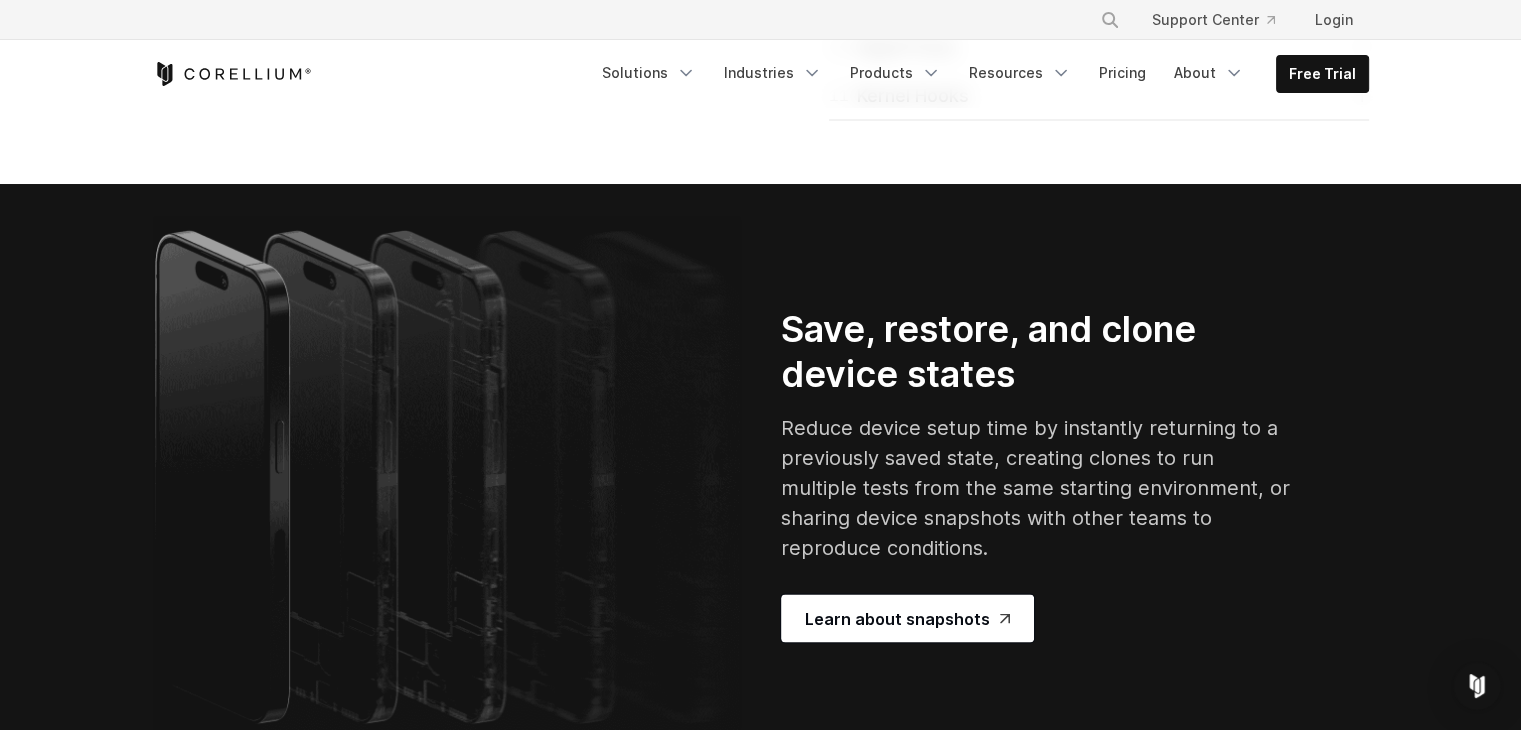 click on "06
Frida" at bounding box center (1099, -150) 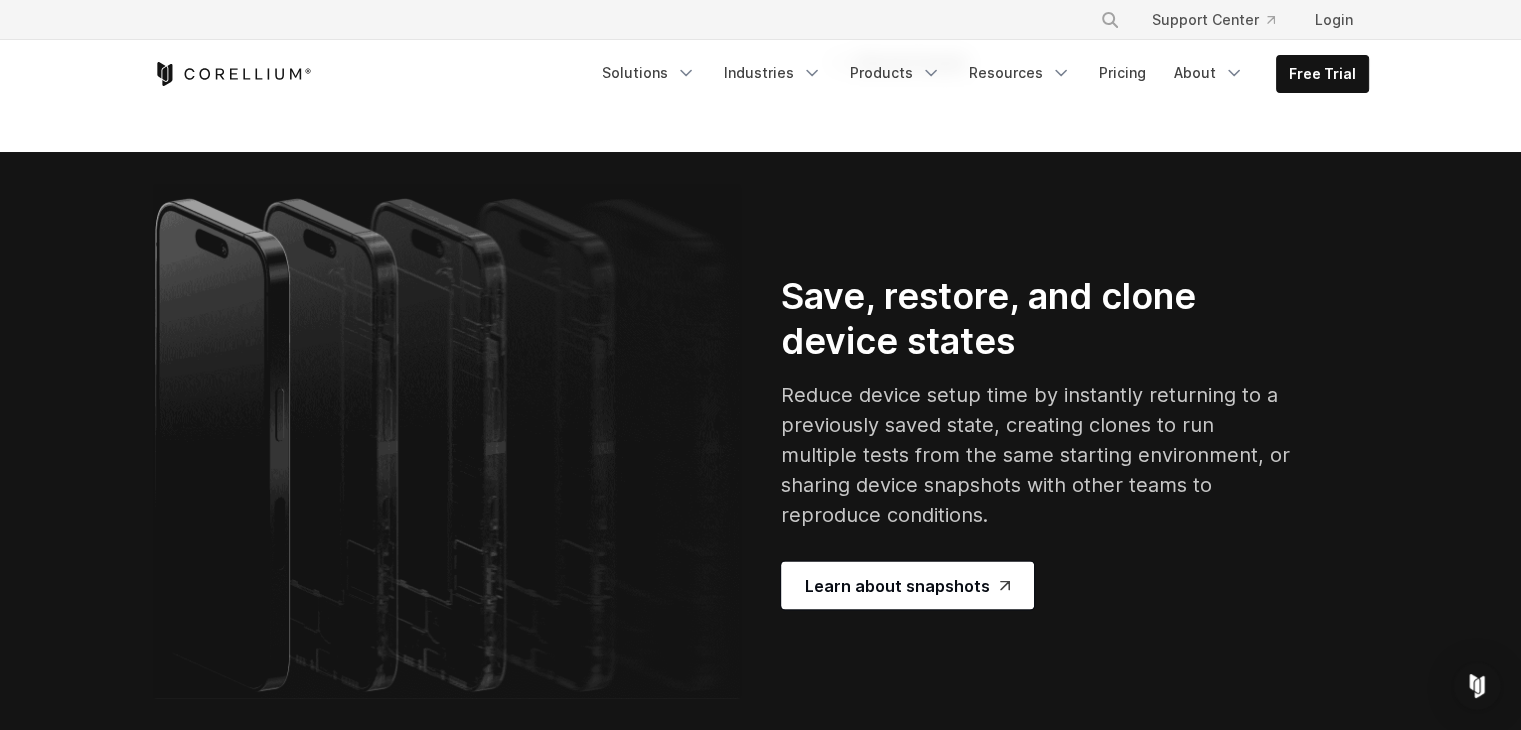 scroll, scrollTop: 3923, scrollLeft: 0, axis: vertical 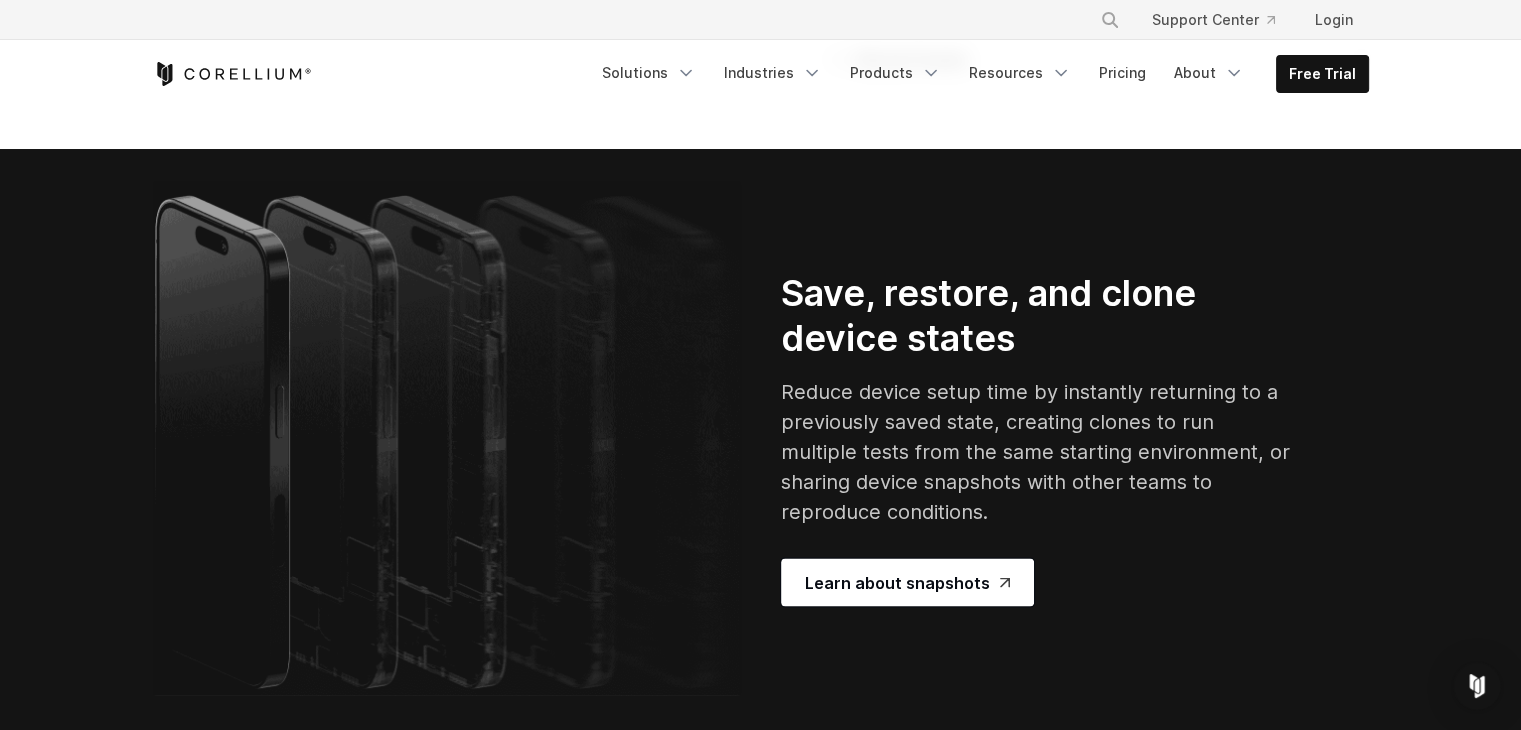 click on "07
Console" at bounding box center (1099, -136) 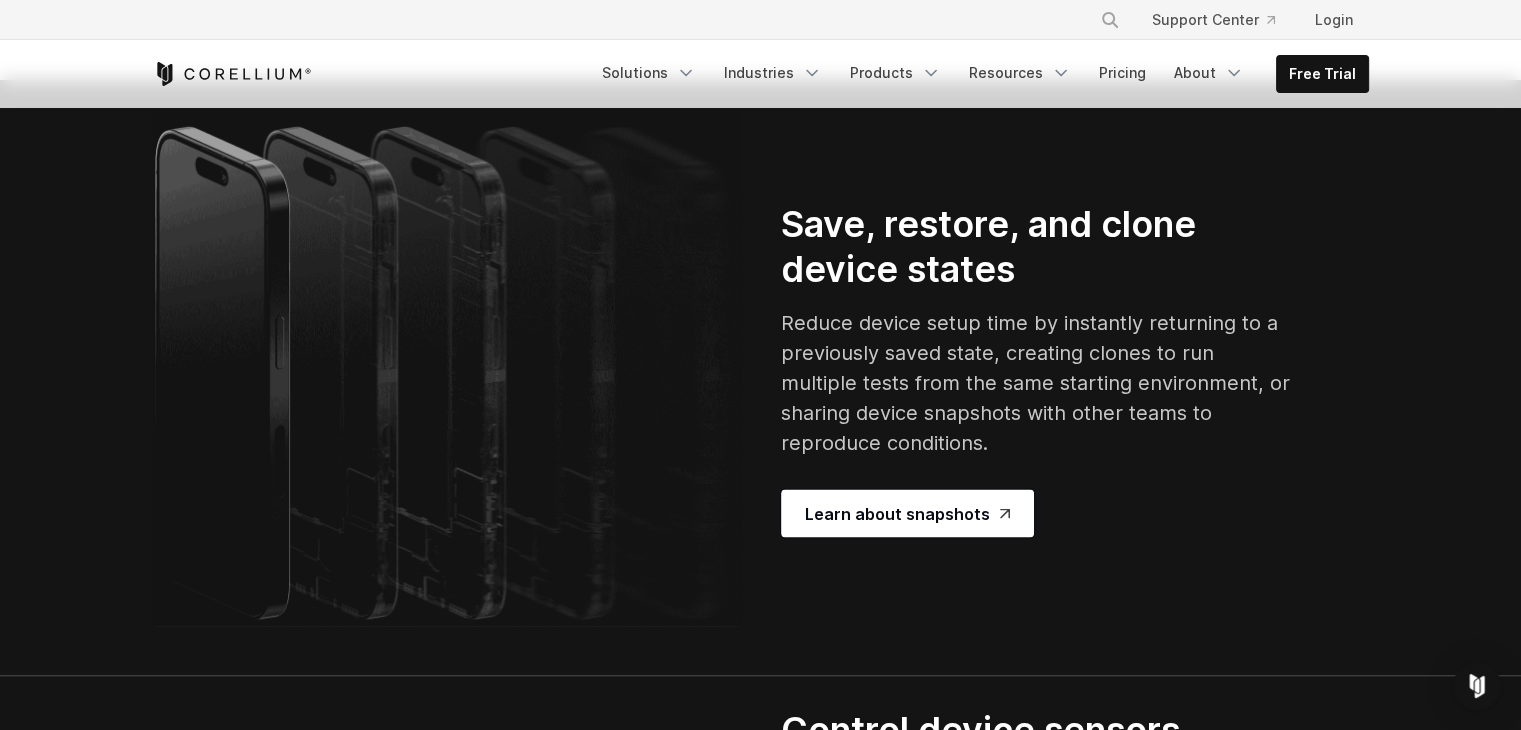 scroll, scrollTop: 4084, scrollLeft: 0, axis: vertical 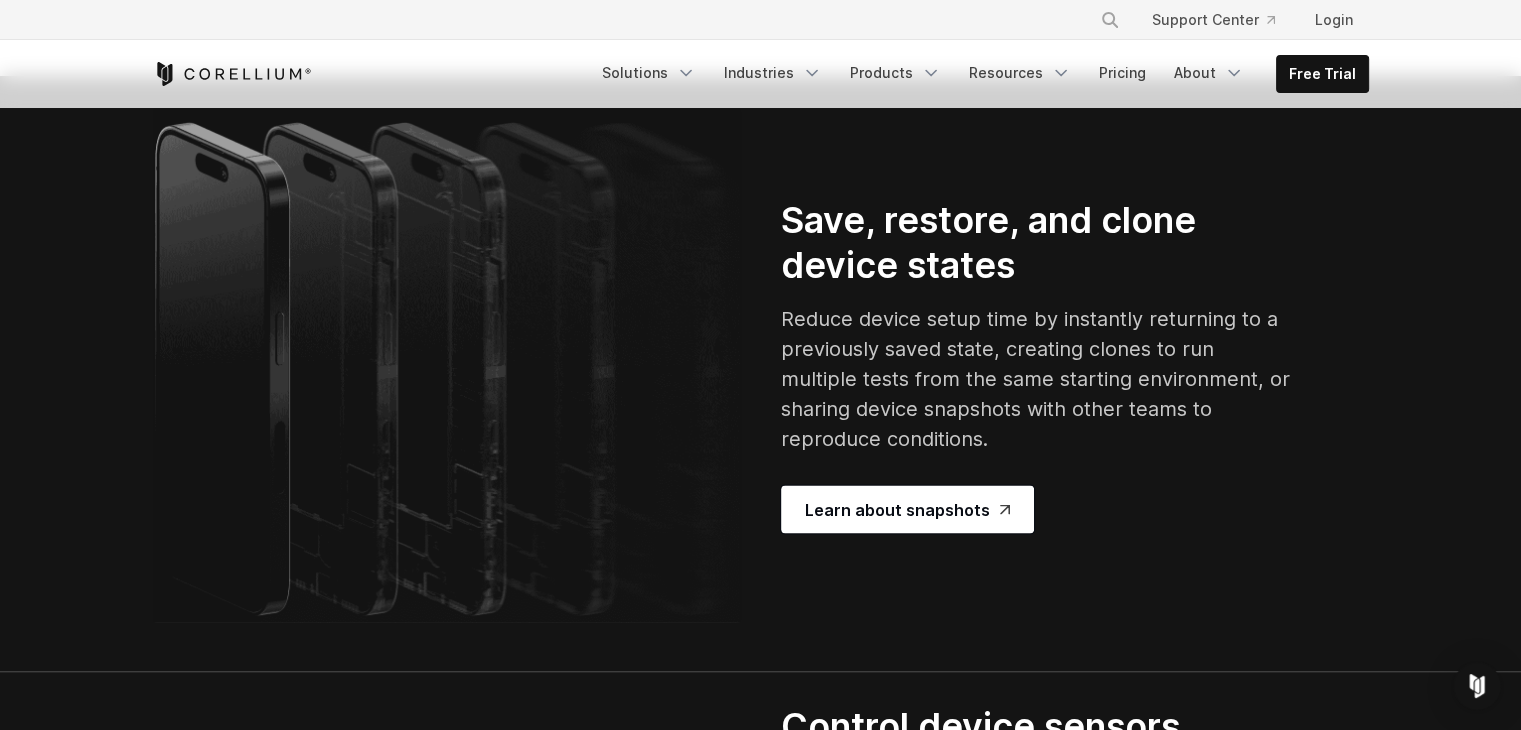 click on "08
Port Forwarding" at bounding box center (911, -160) 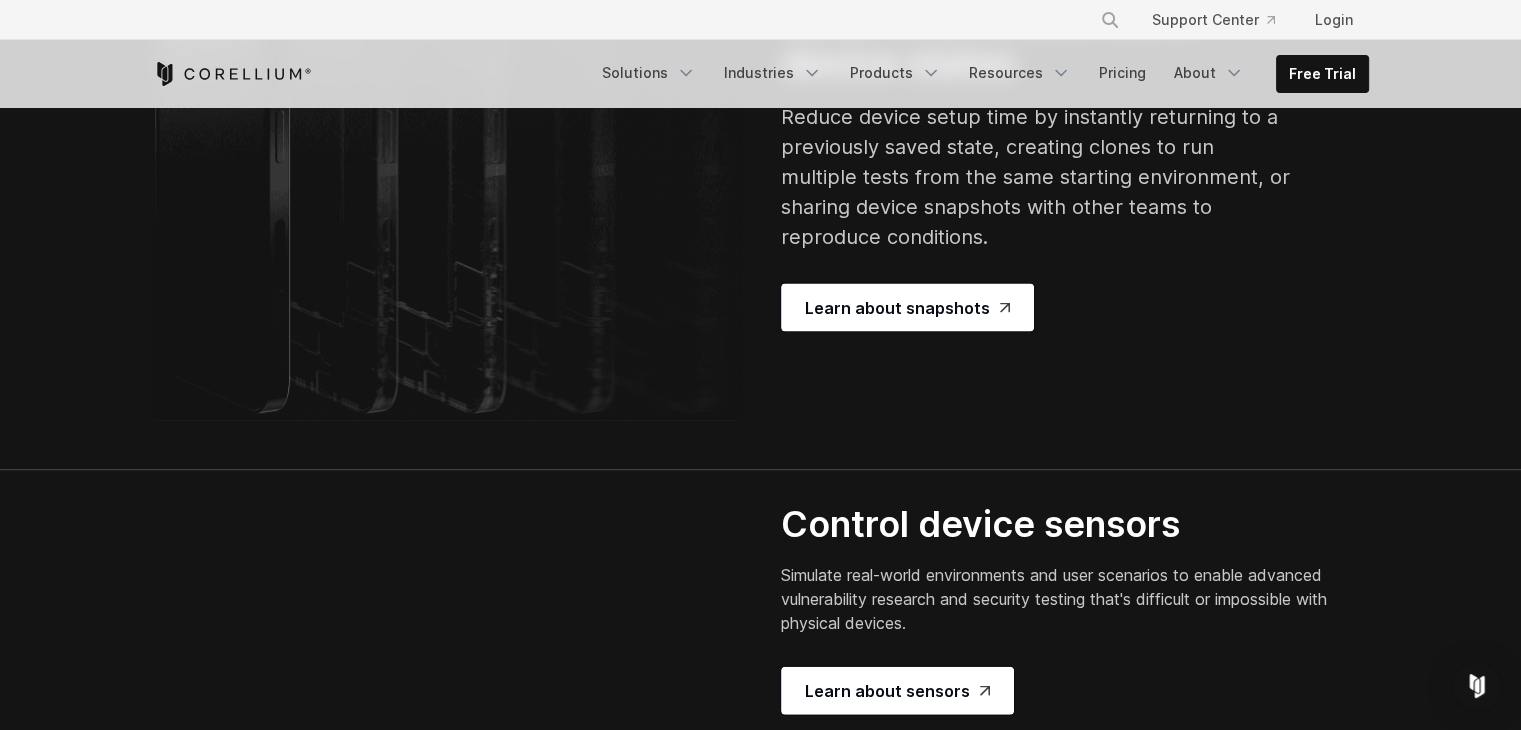 scroll, scrollTop: 4375, scrollLeft: 0, axis: vertical 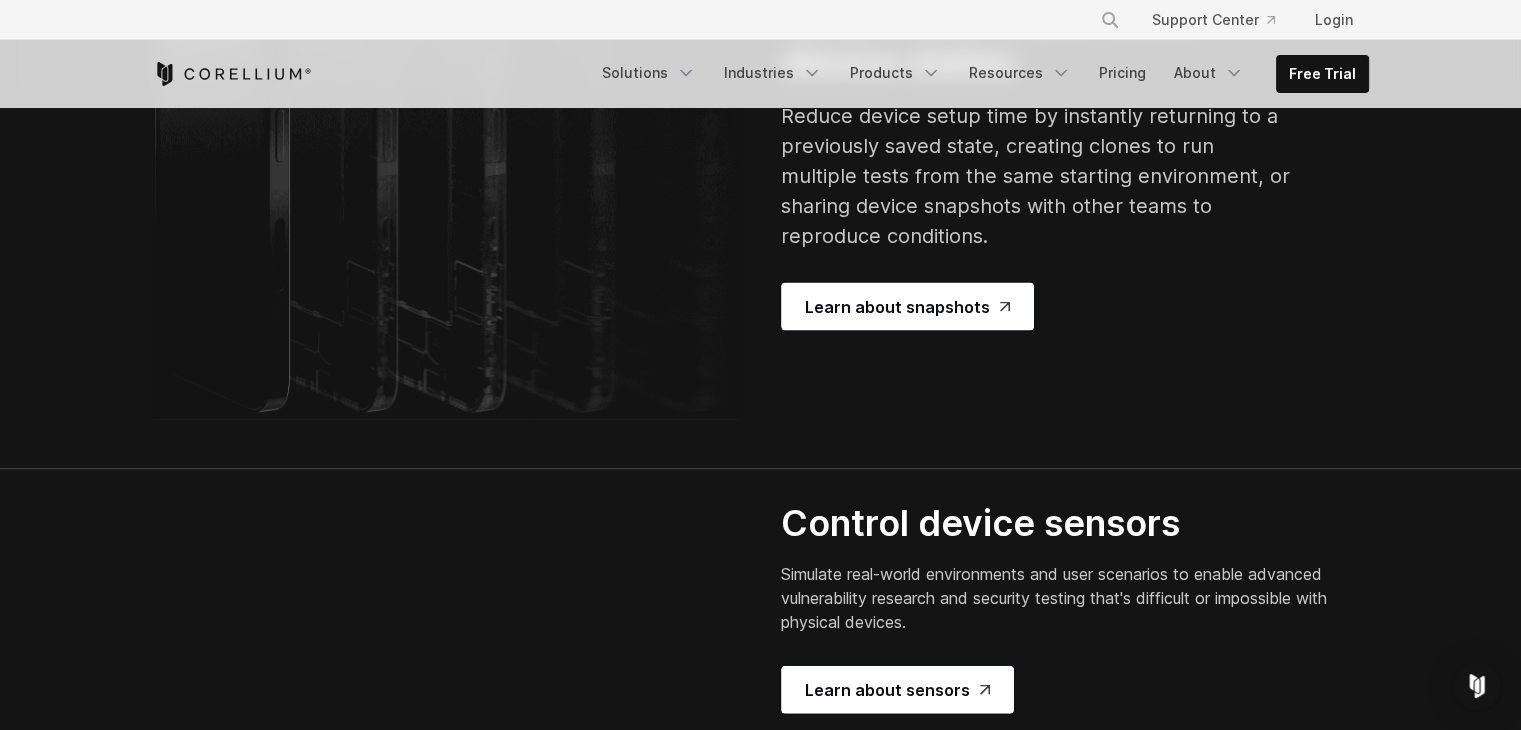 click on "11
Kernel Hooks" at bounding box center [1099, -216] 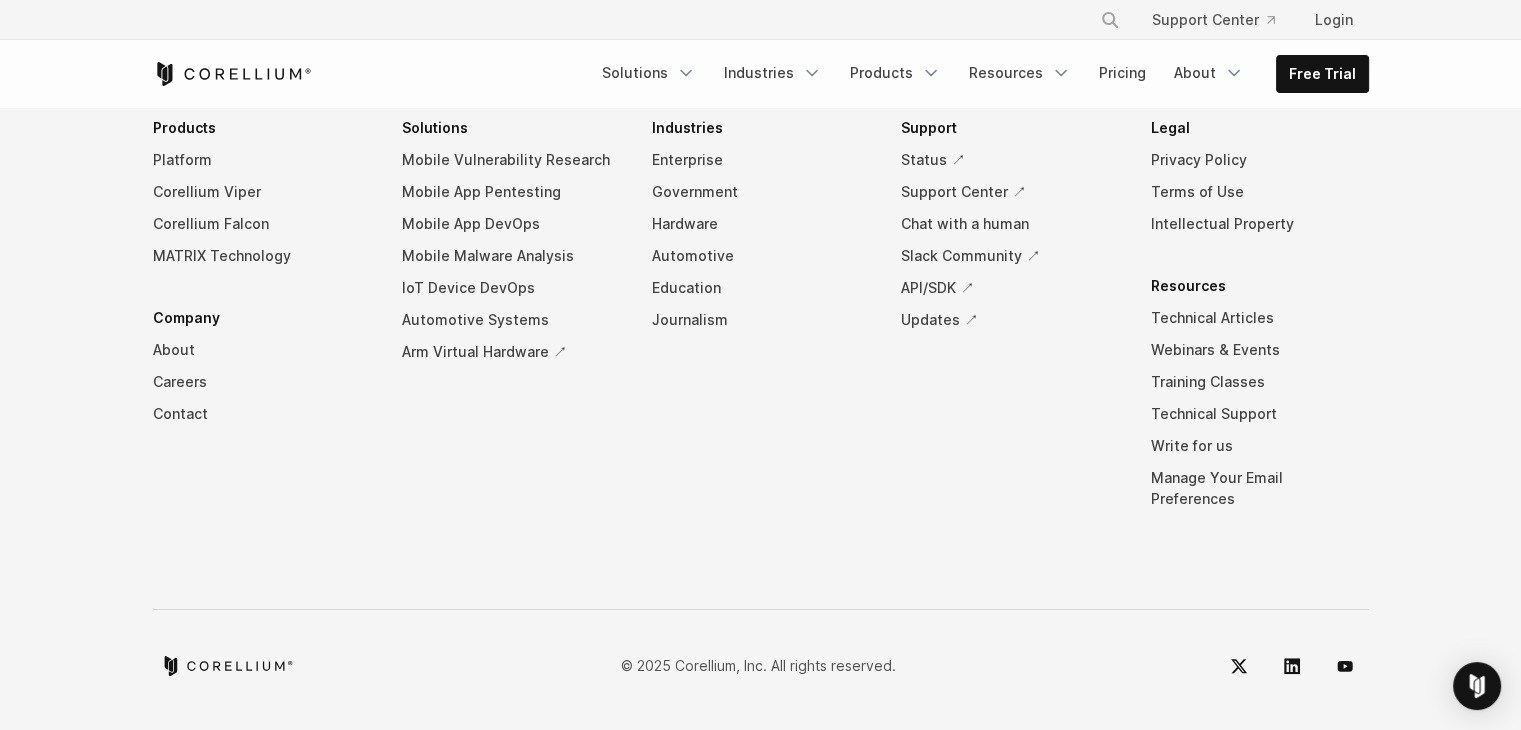 scroll, scrollTop: 9606, scrollLeft: 0, axis: vertical 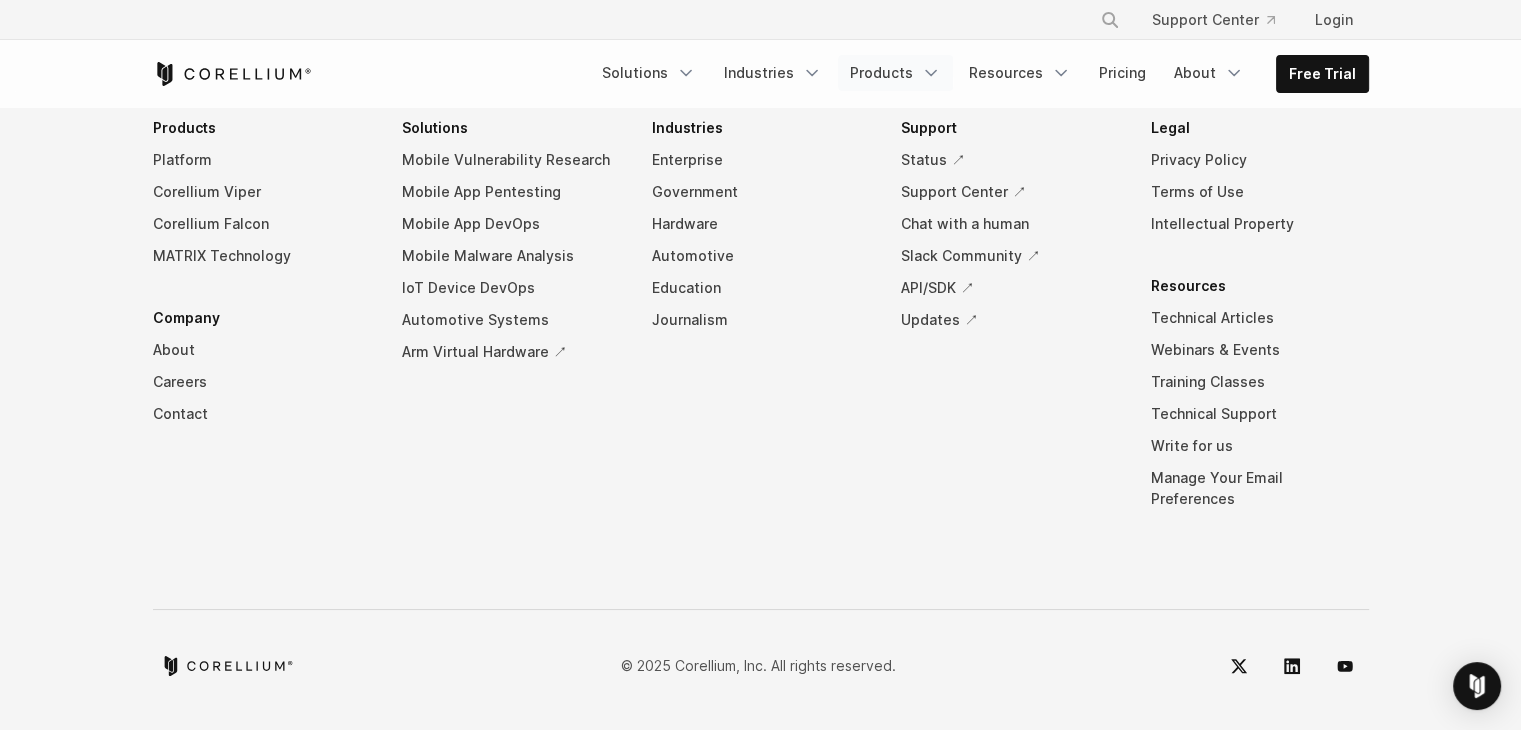 click on "Products" at bounding box center (895, 73) 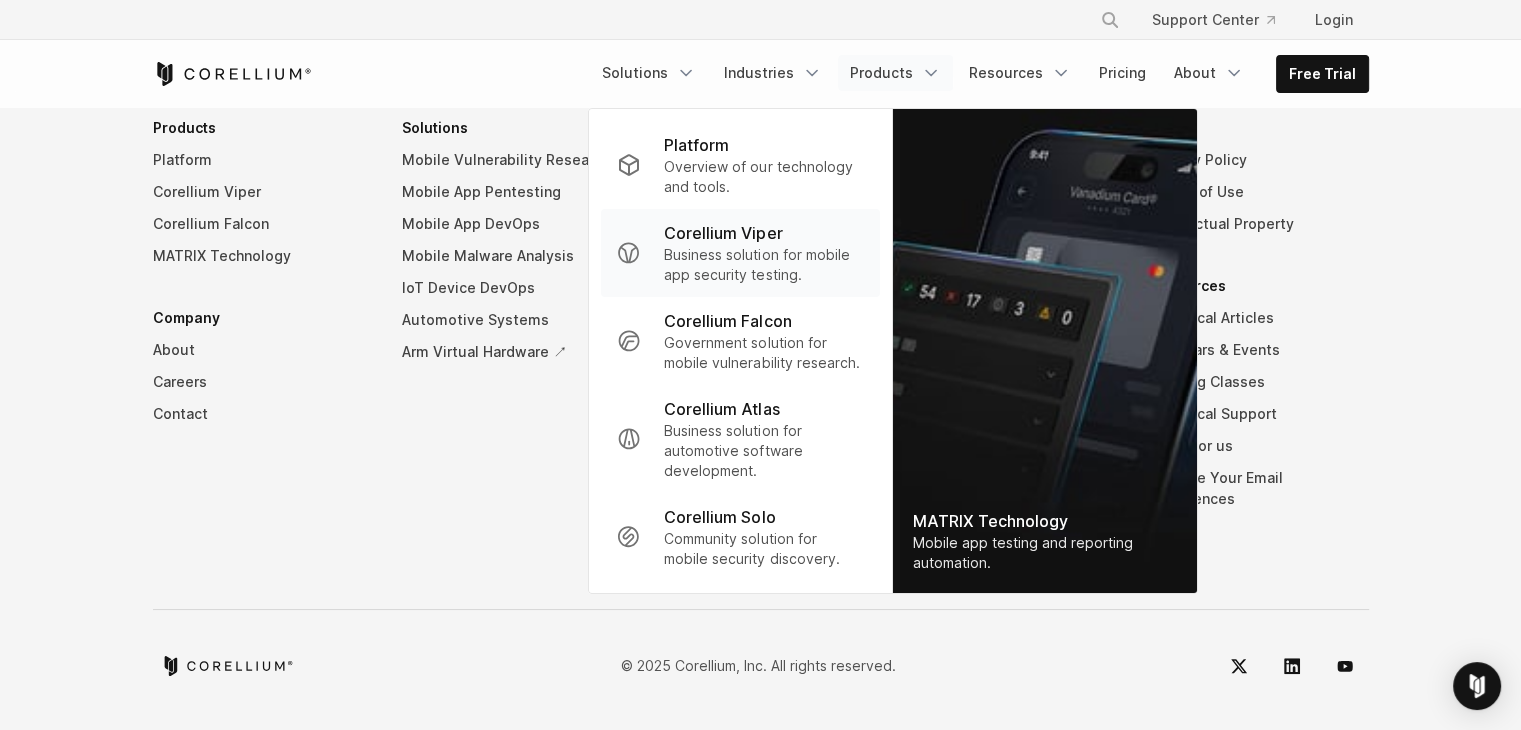 click on "Business solution for mobile app security testing." at bounding box center [763, 265] 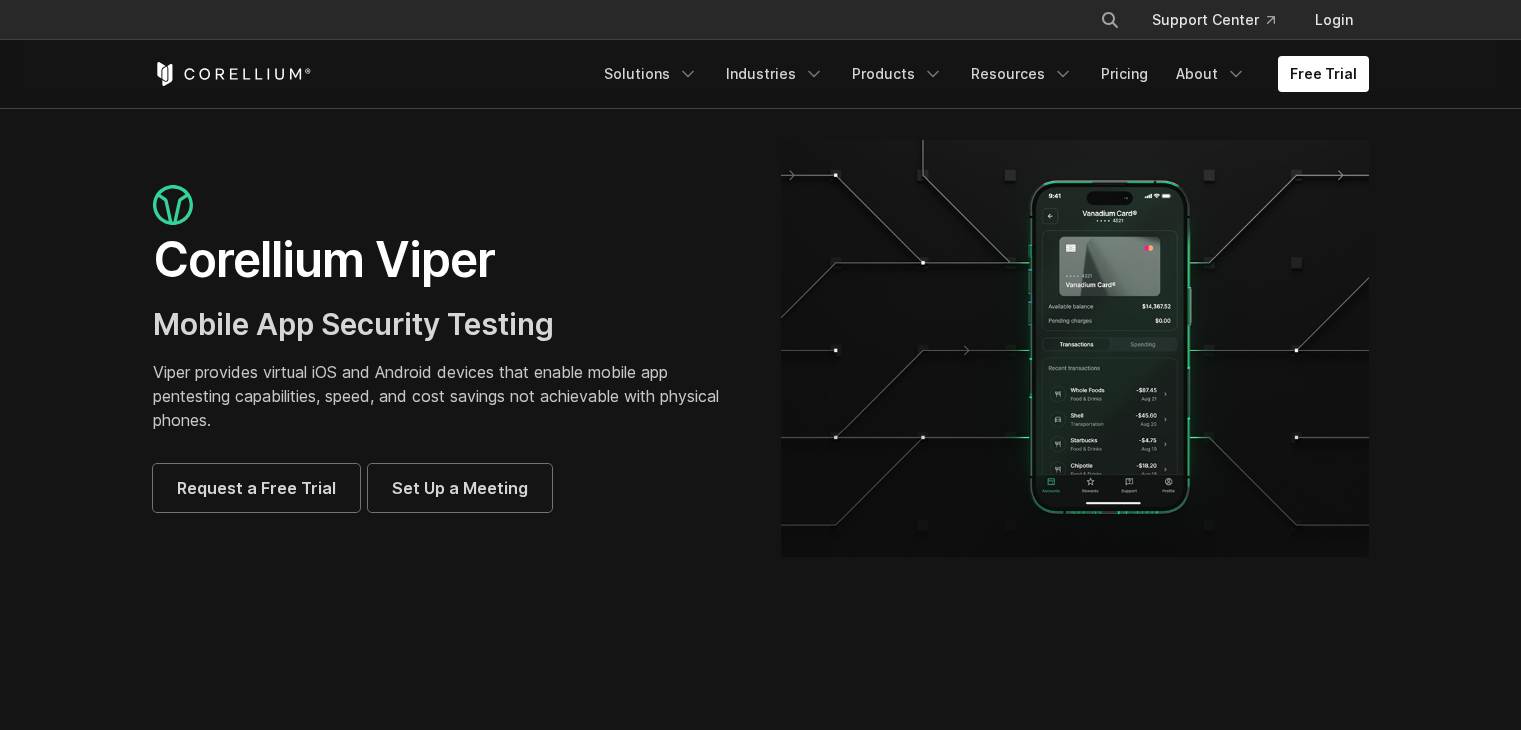 scroll, scrollTop: 0, scrollLeft: 0, axis: both 